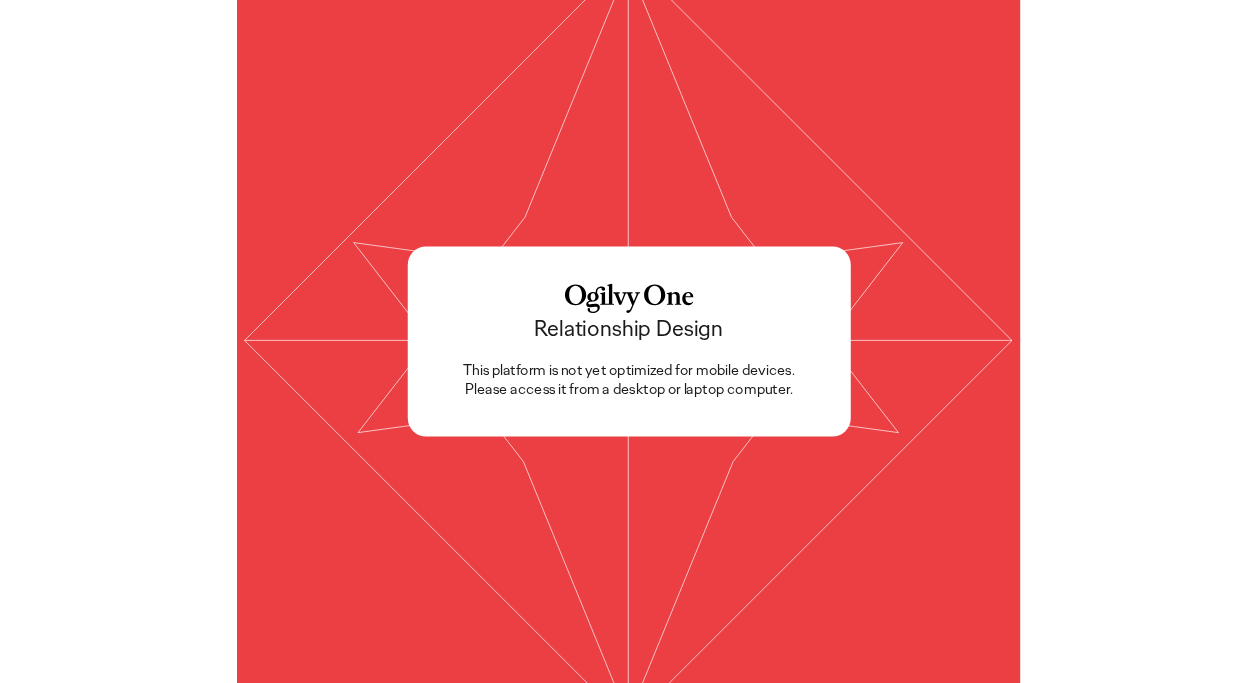 scroll, scrollTop: 0, scrollLeft: 0, axis: both 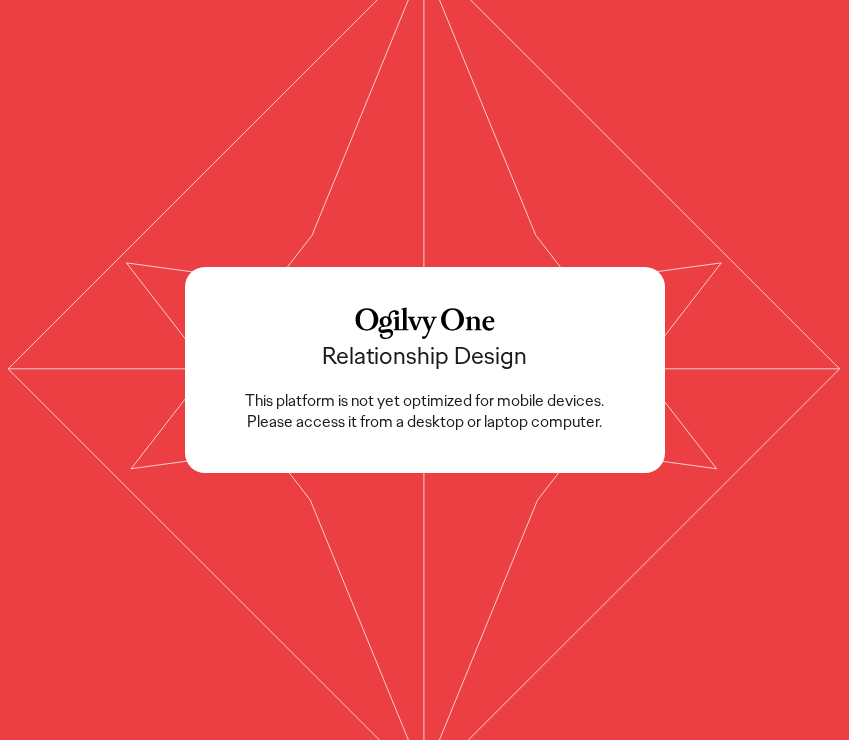 click 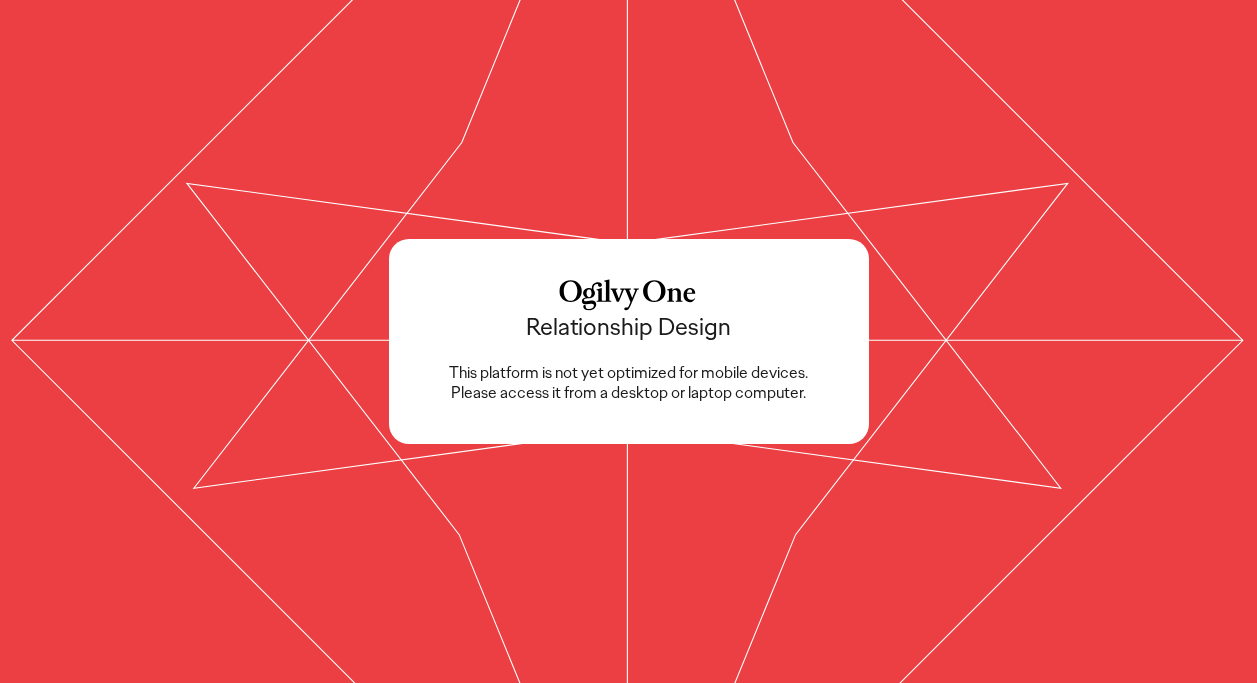 scroll, scrollTop: 0, scrollLeft: 0, axis: both 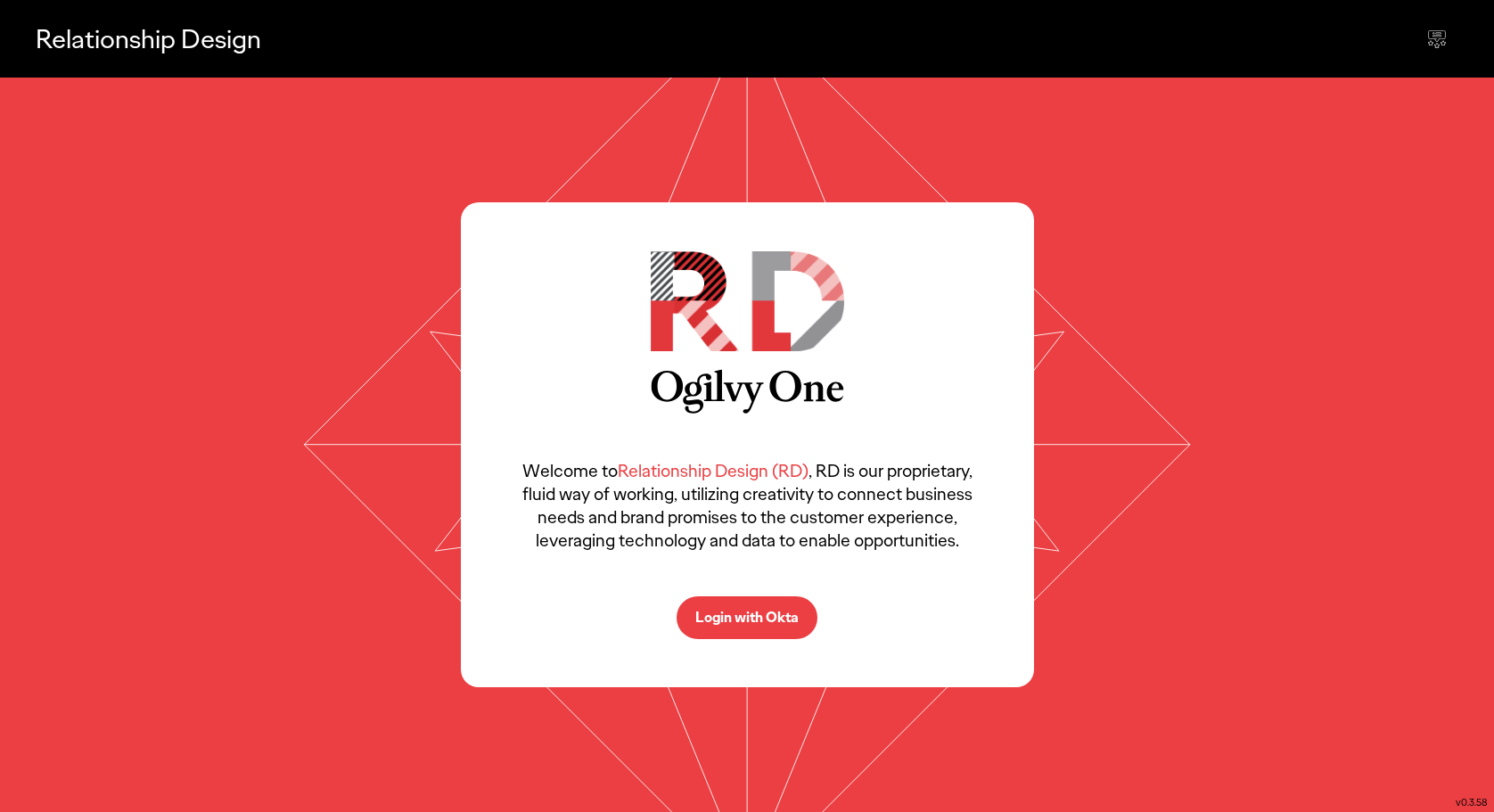 click on "Login with Okta" at bounding box center (747, 618) 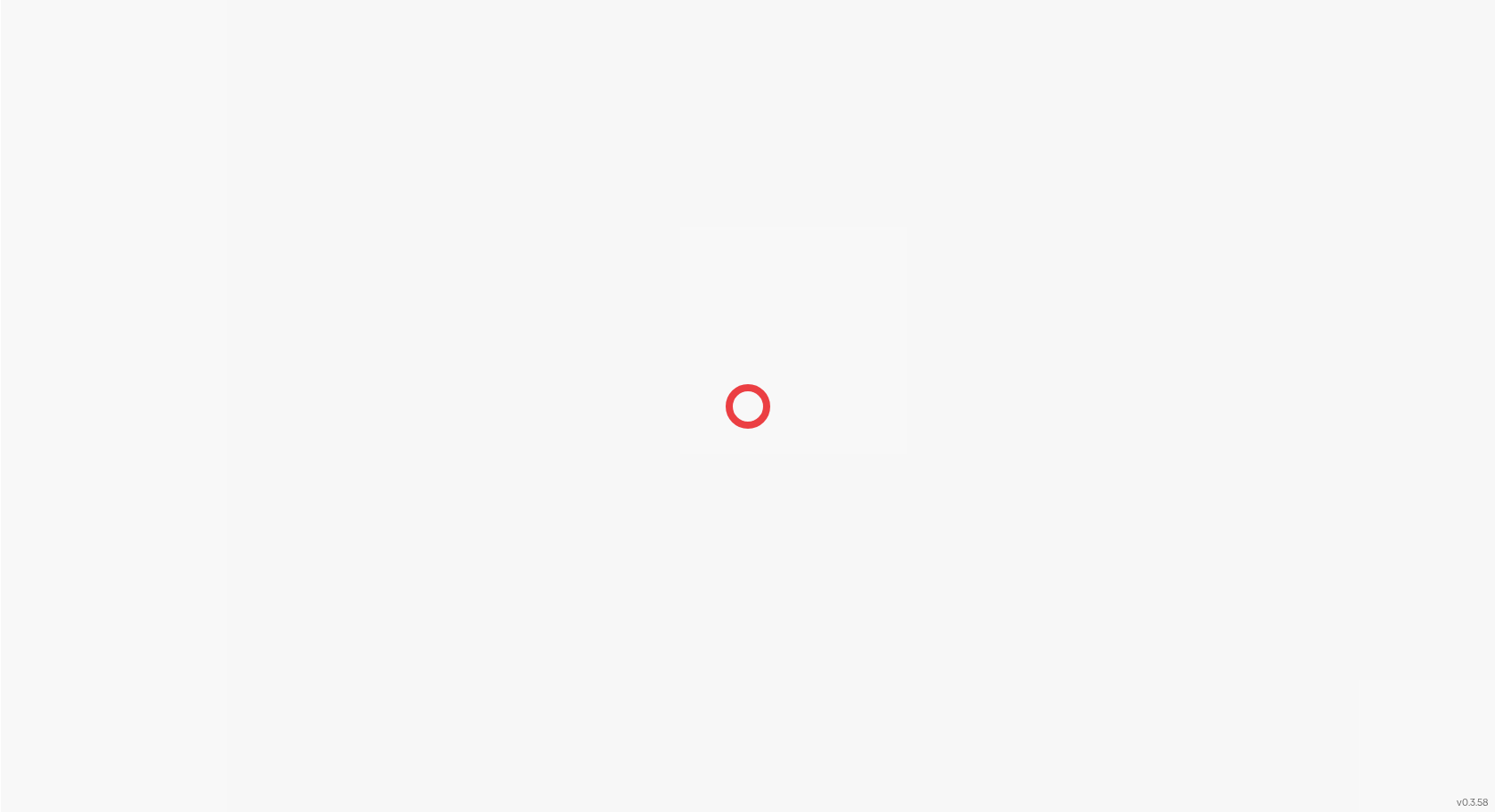scroll, scrollTop: 0, scrollLeft: 0, axis: both 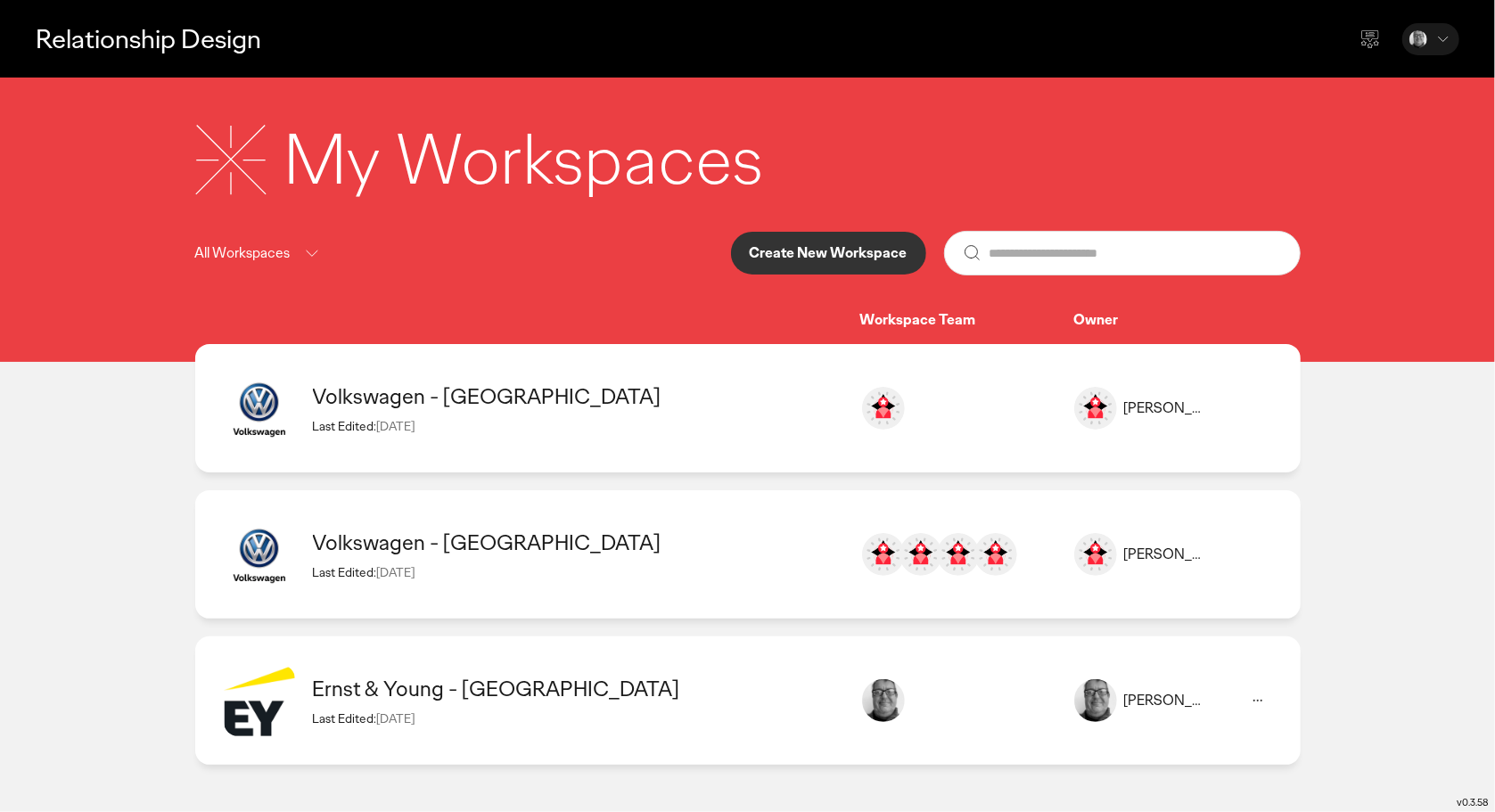 click on "Create New Workspace" at bounding box center (828, 253) 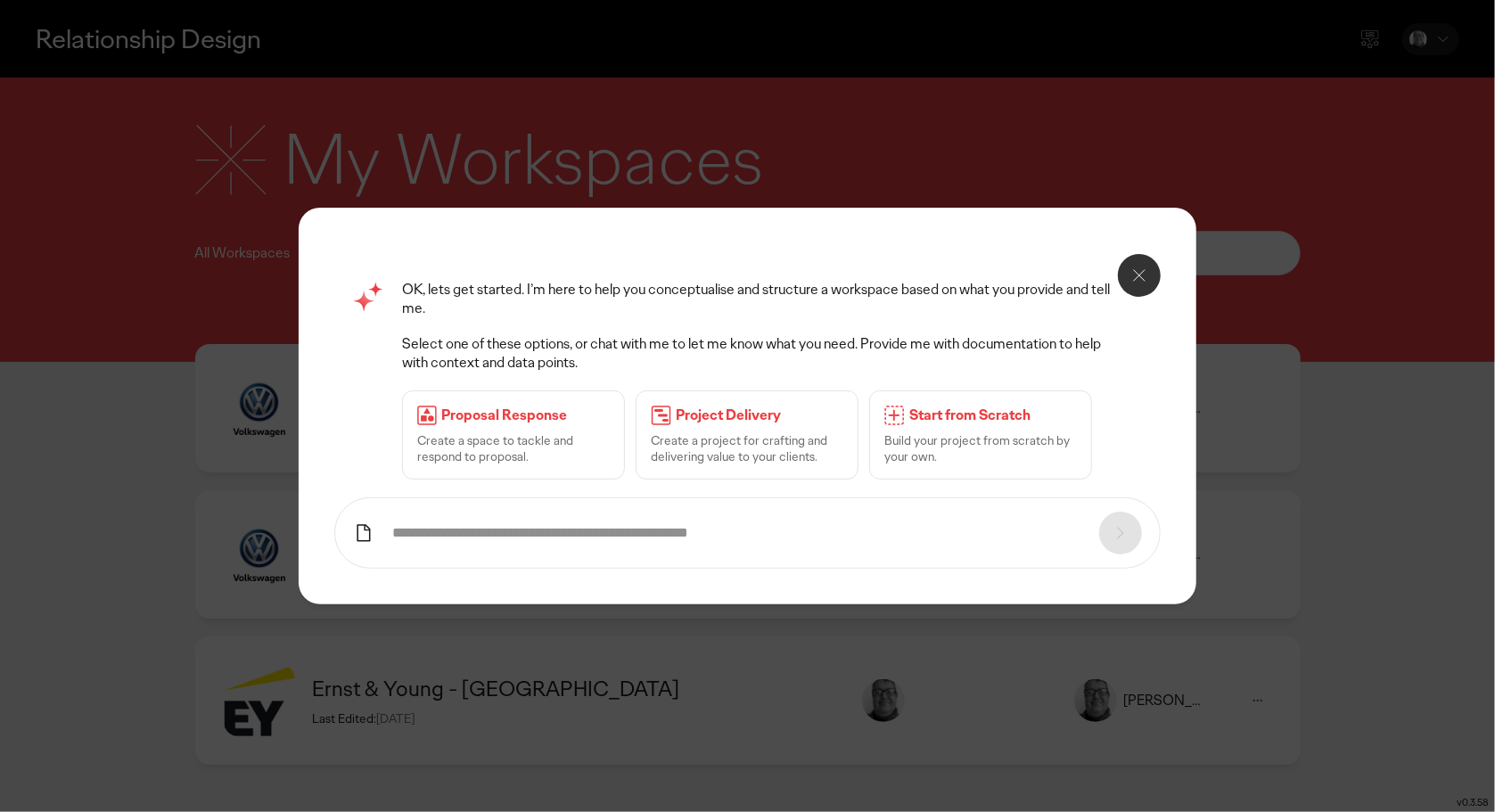 click on "Start from Scratch" at bounding box center (993, 415) 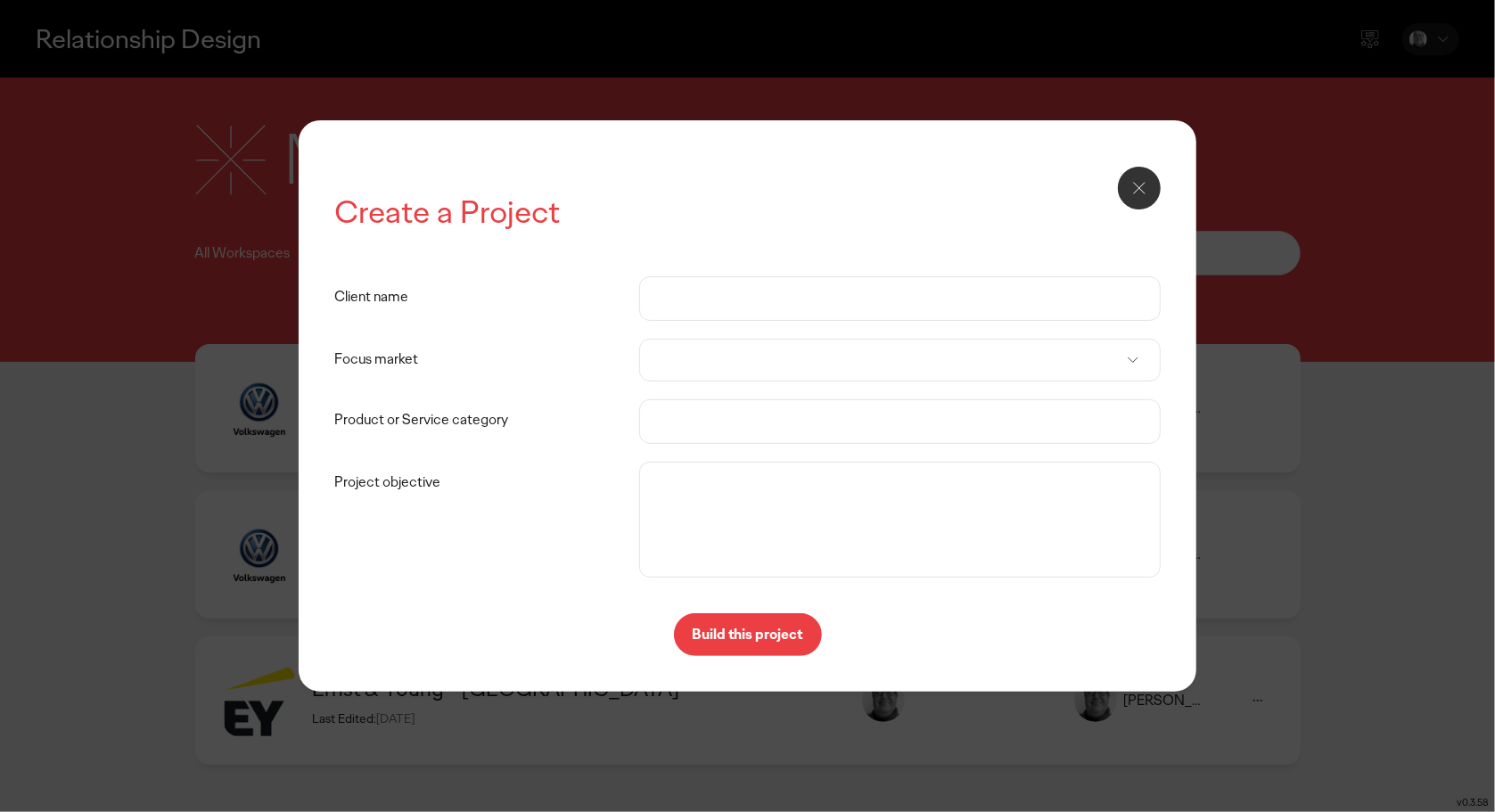 click on "Client name" at bounding box center [486, 298] 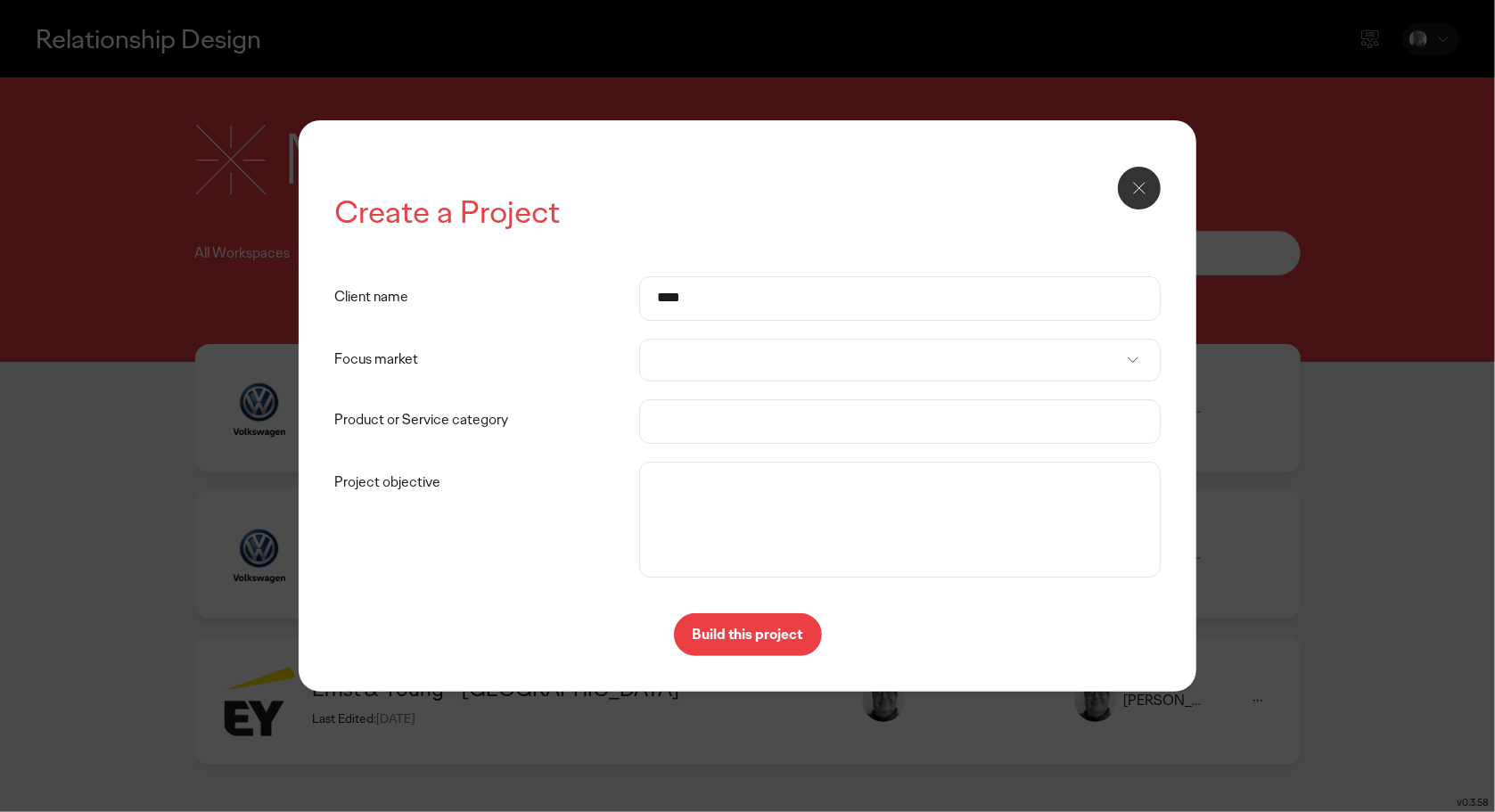 type on "****" 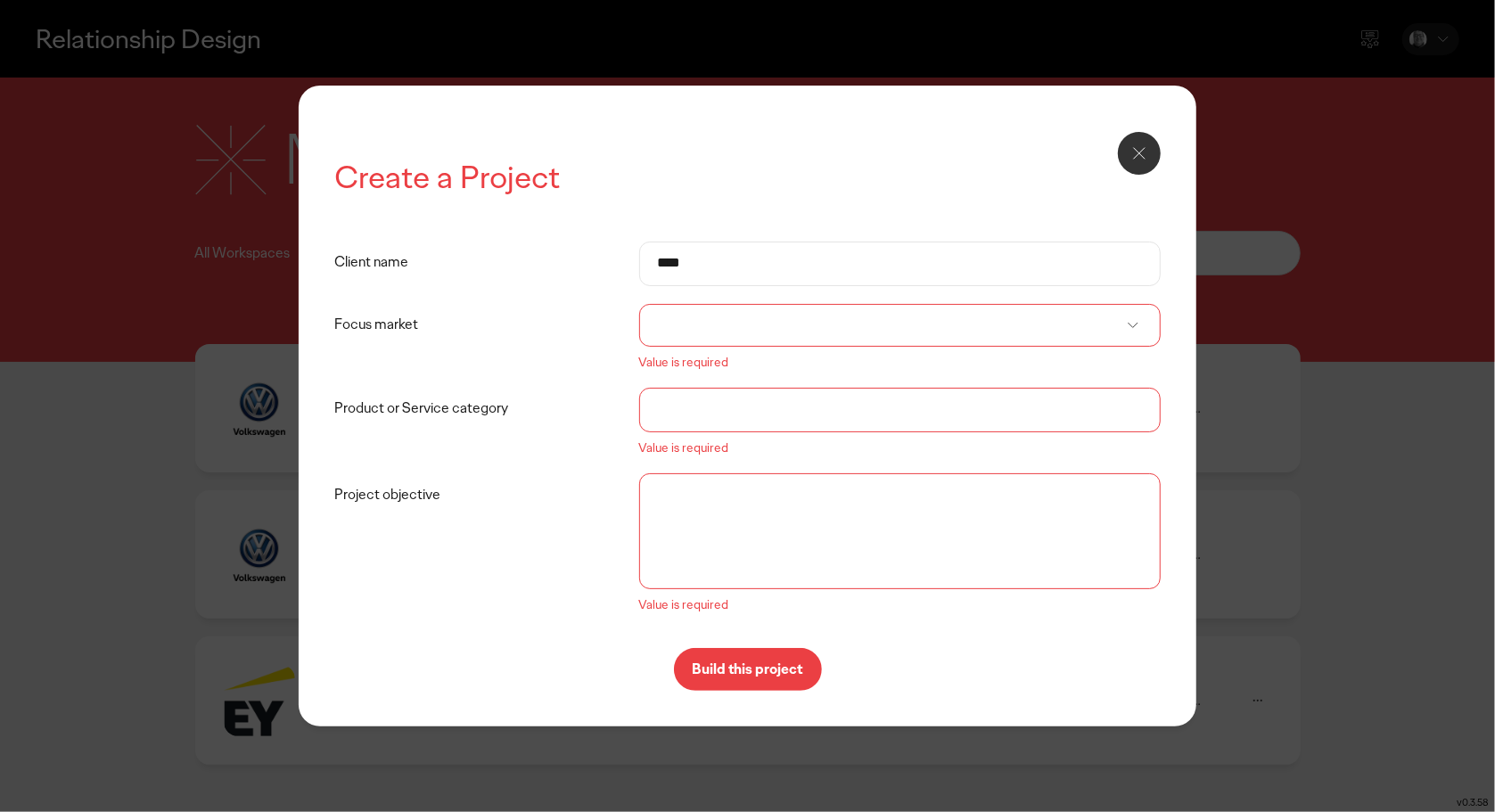 click at bounding box center [899, 325] 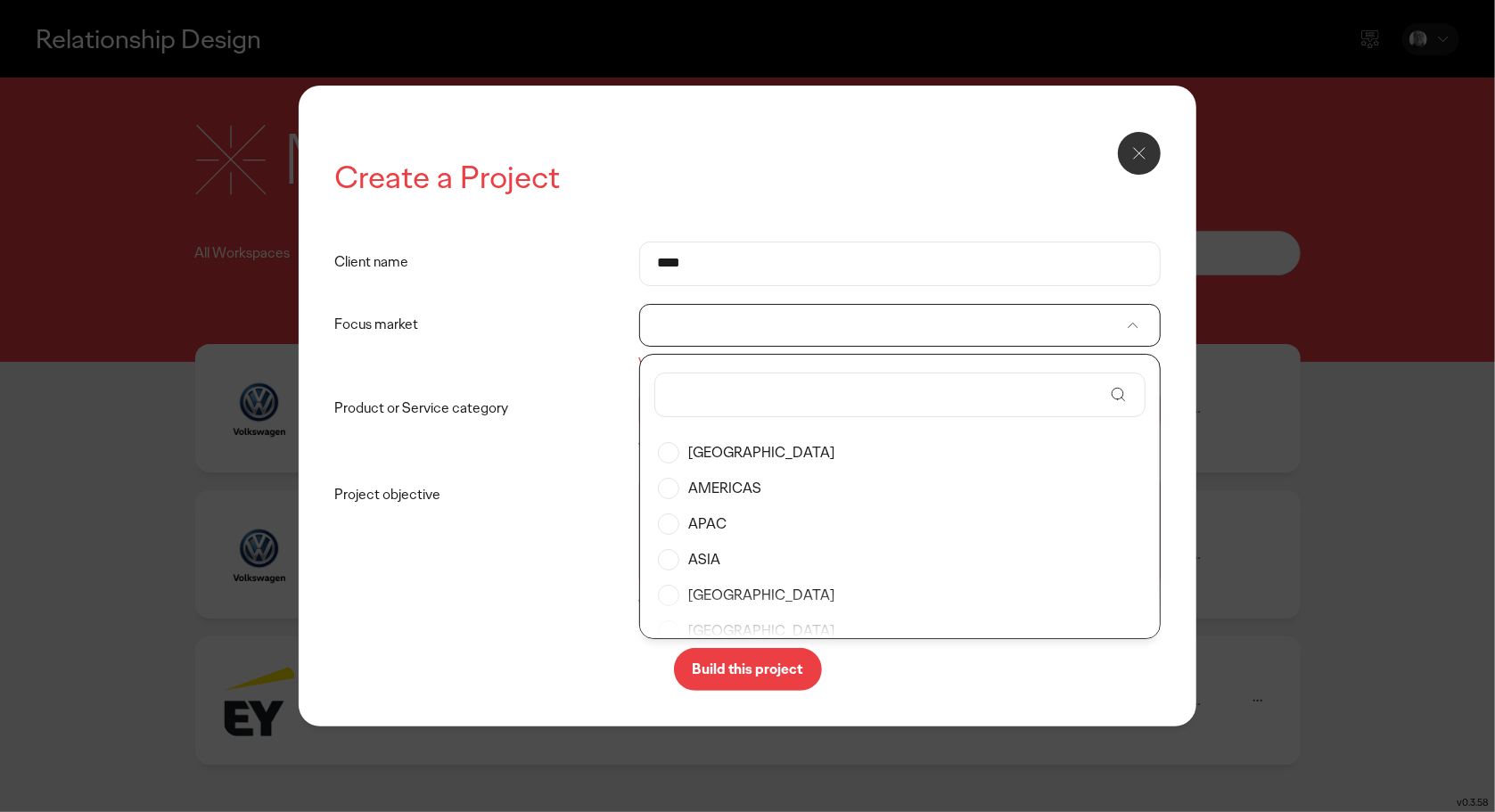 click at bounding box center [899, 325] 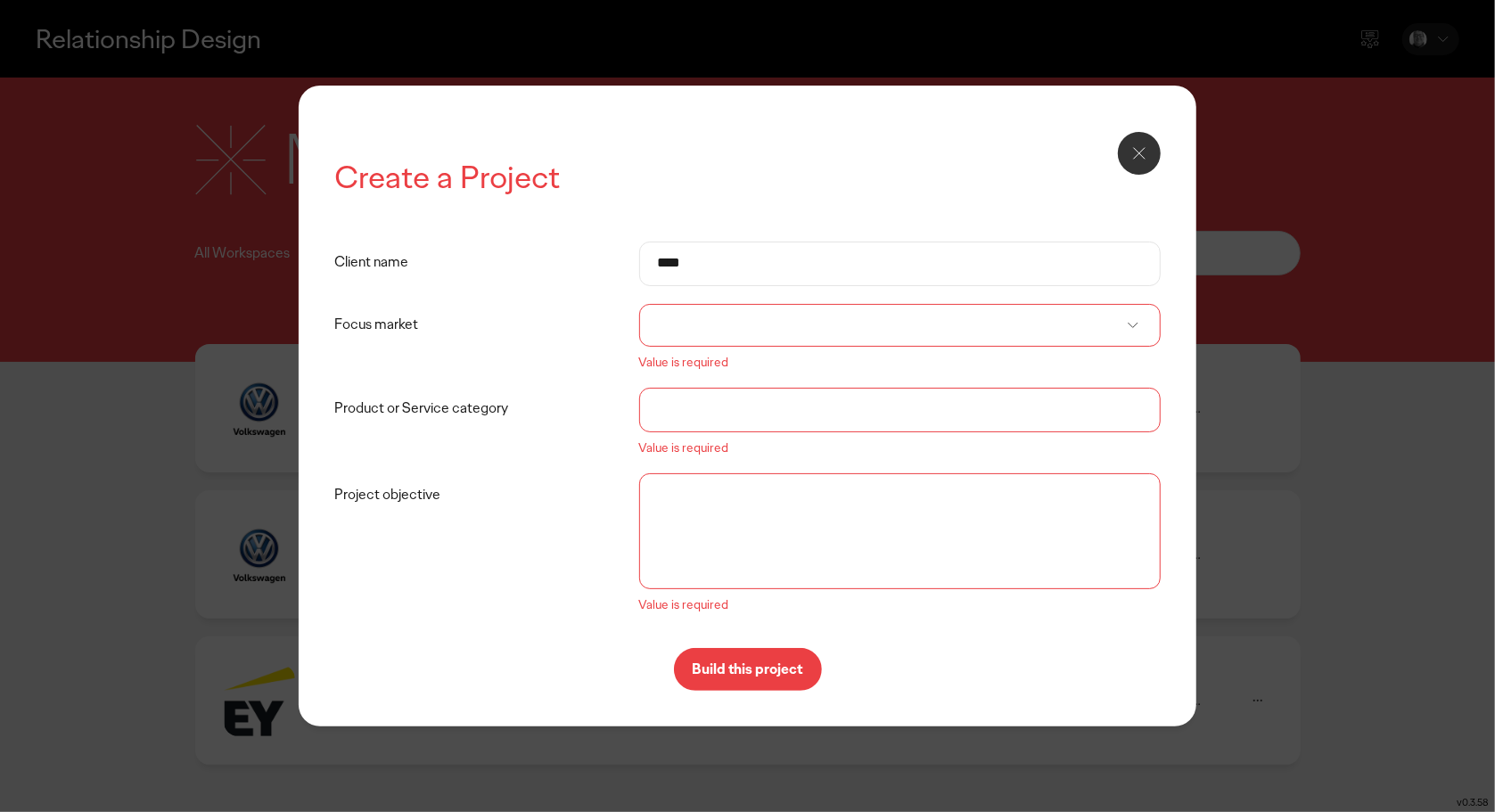 click at bounding box center [899, 325] 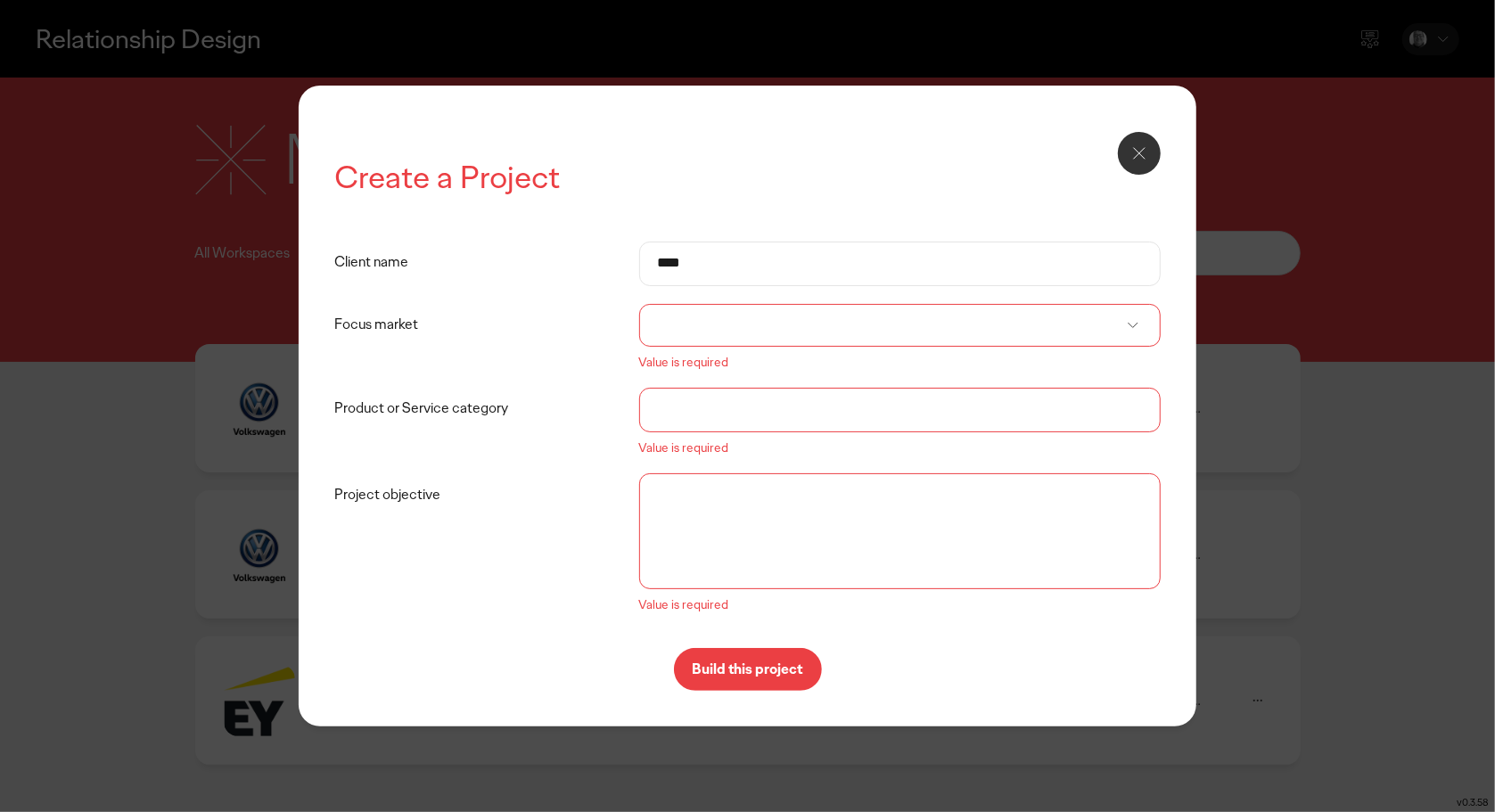 click at bounding box center [899, 325] 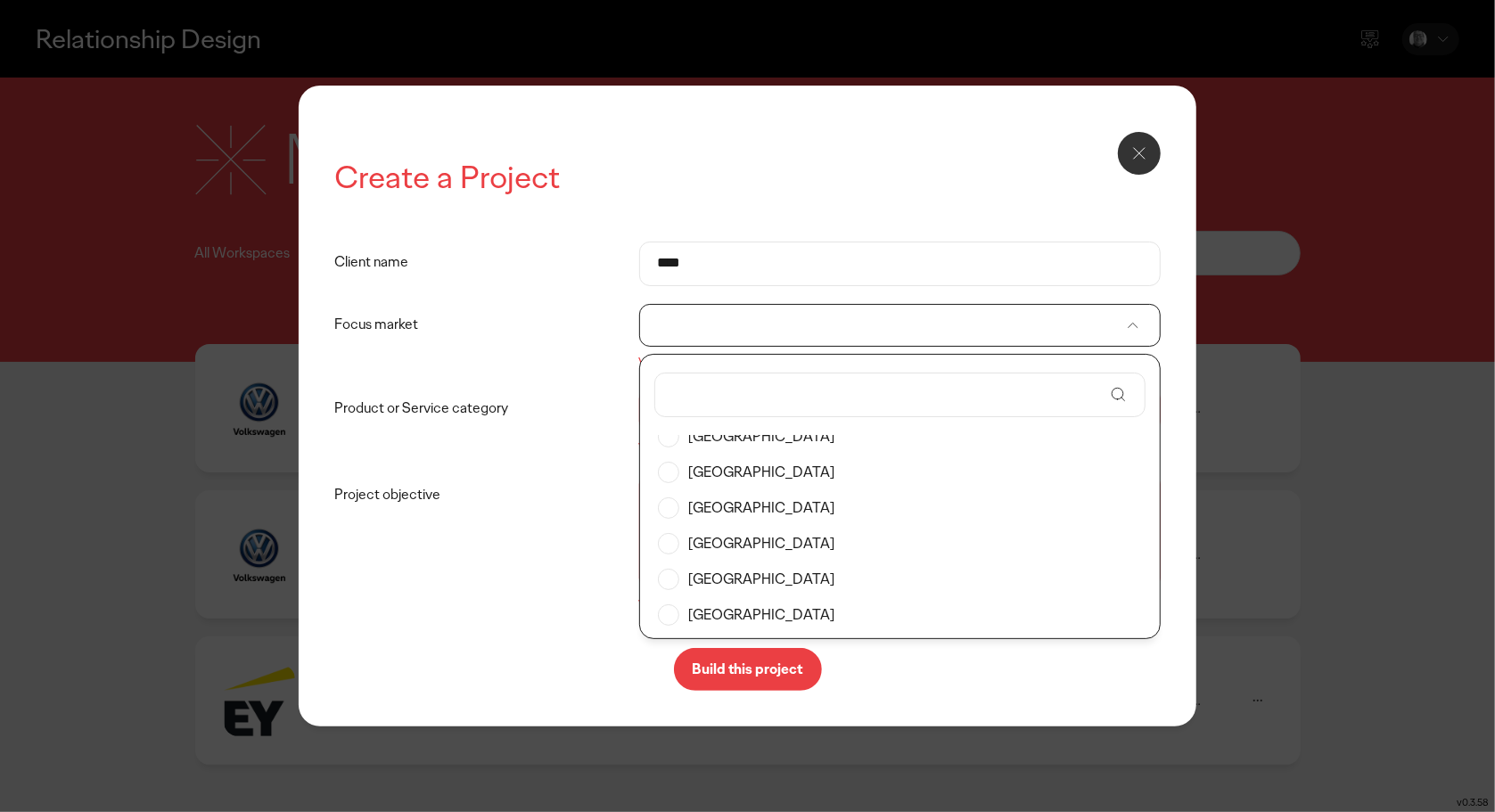 scroll, scrollTop: 8152, scrollLeft: 0, axis: vertical 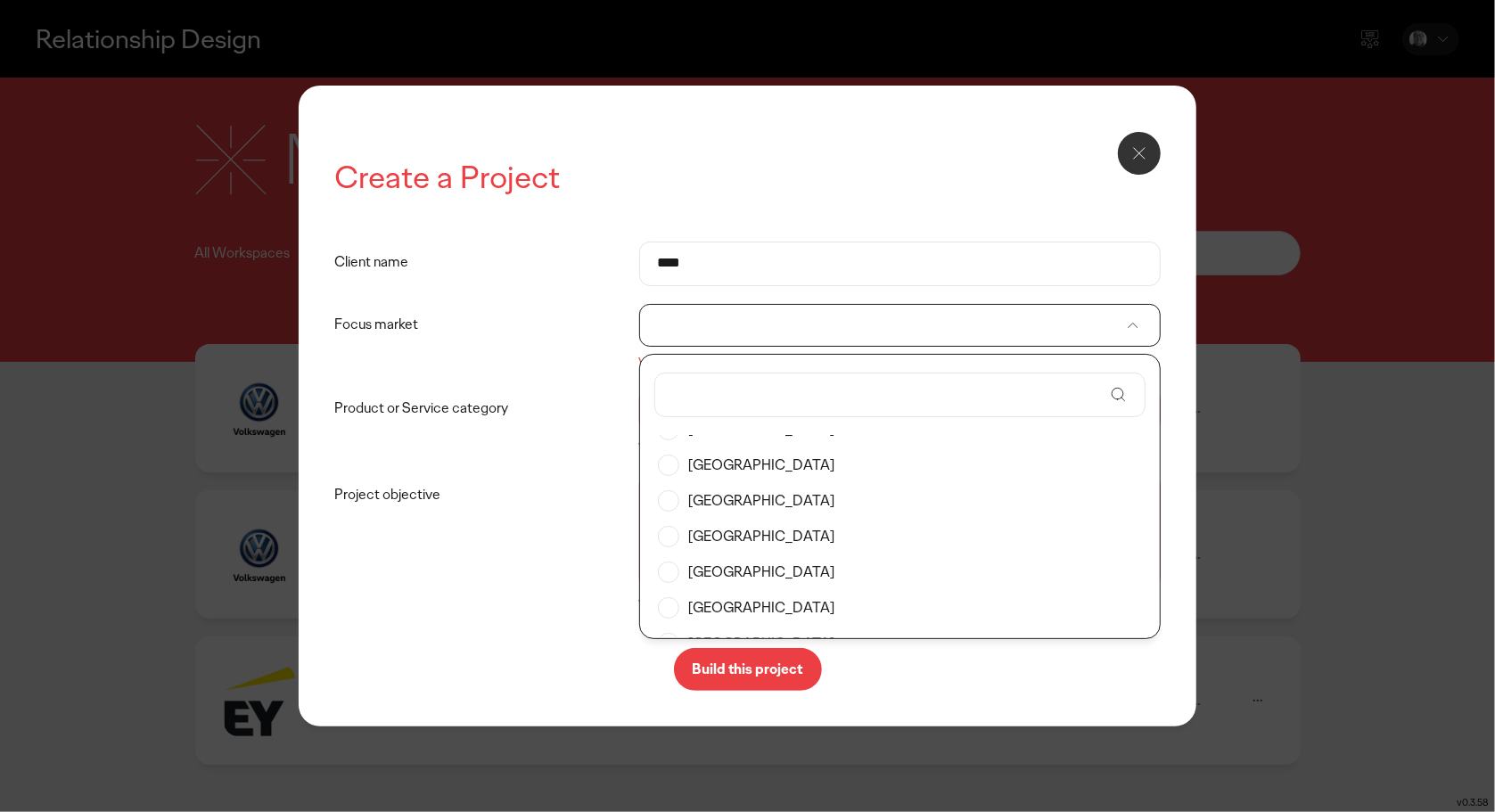 click on "United States" at bounding box center (899, 465) 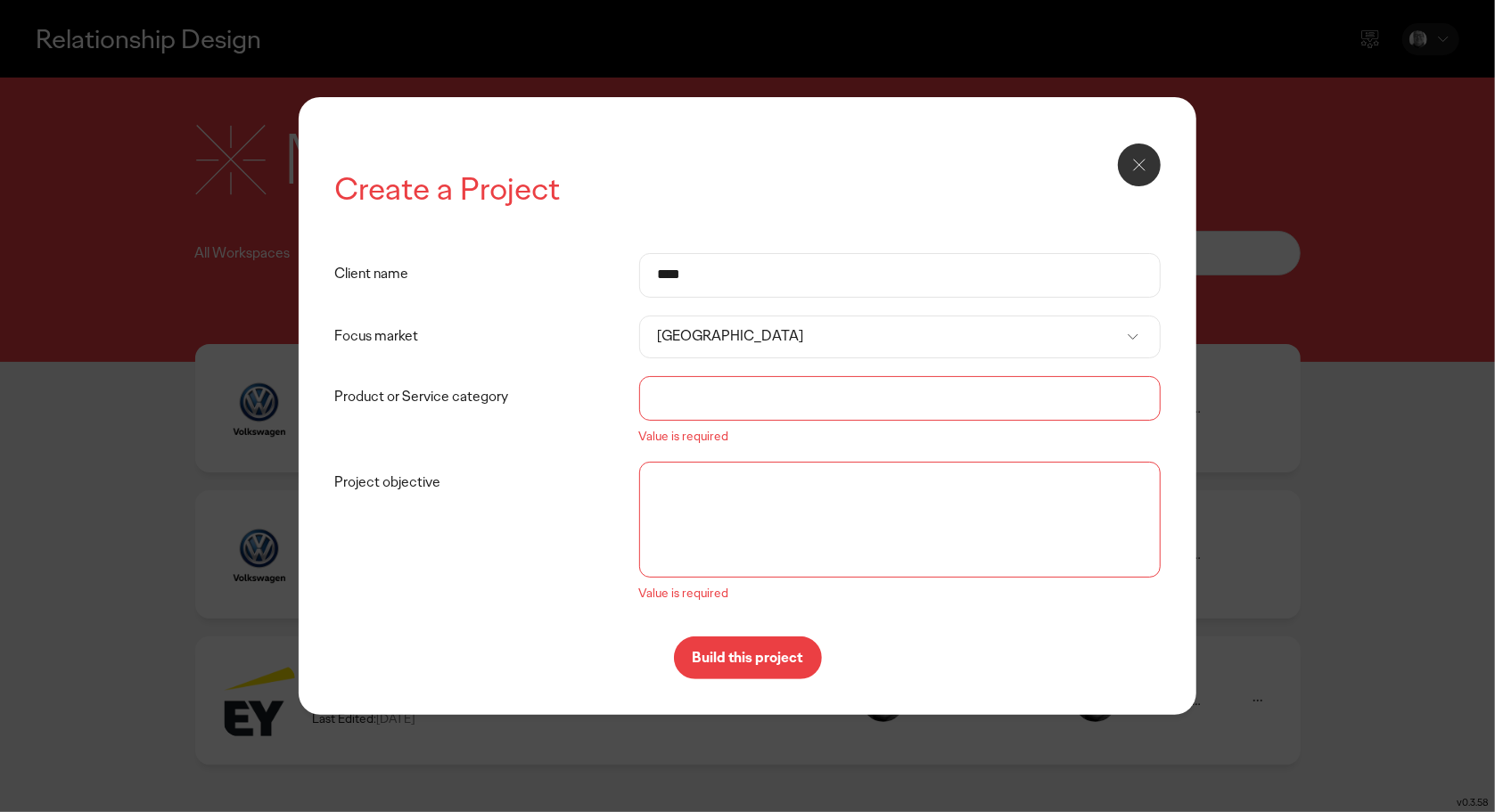 click on "Product or Service category" at bounding box center (899, 398) 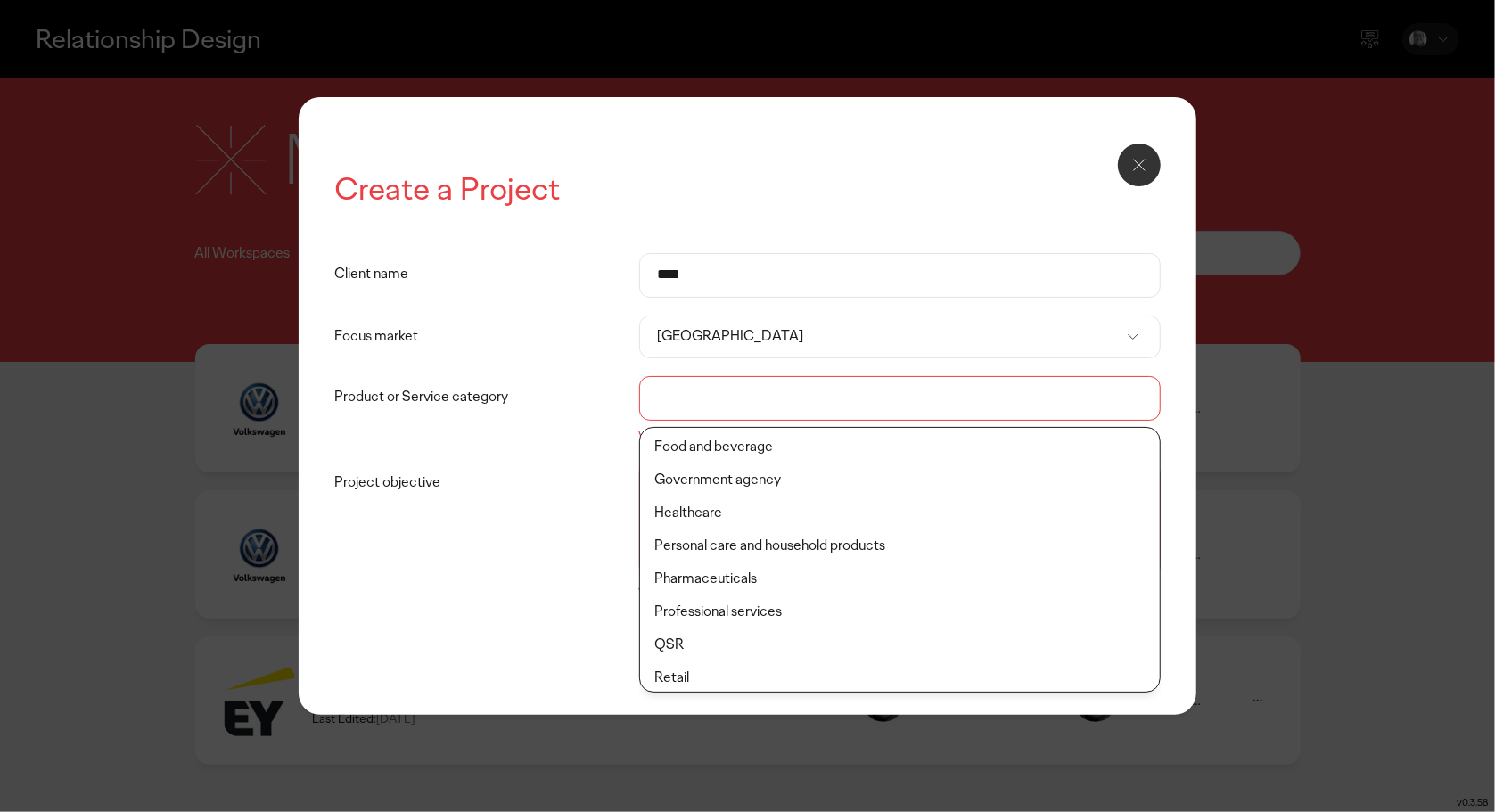 scroll, scrollTop: 401, scrollLeft: 0, axis: vertical 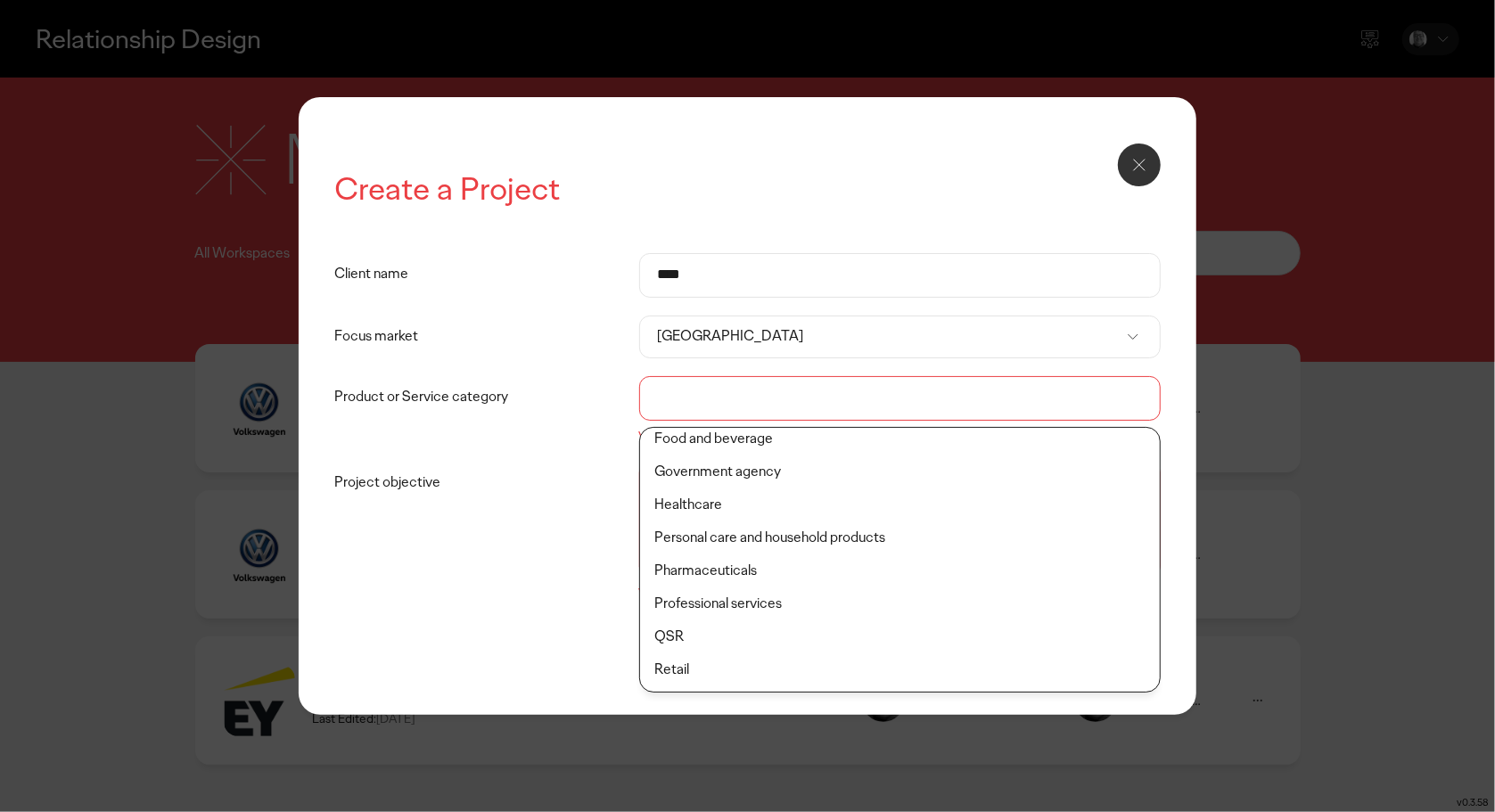 click on "Professional services" 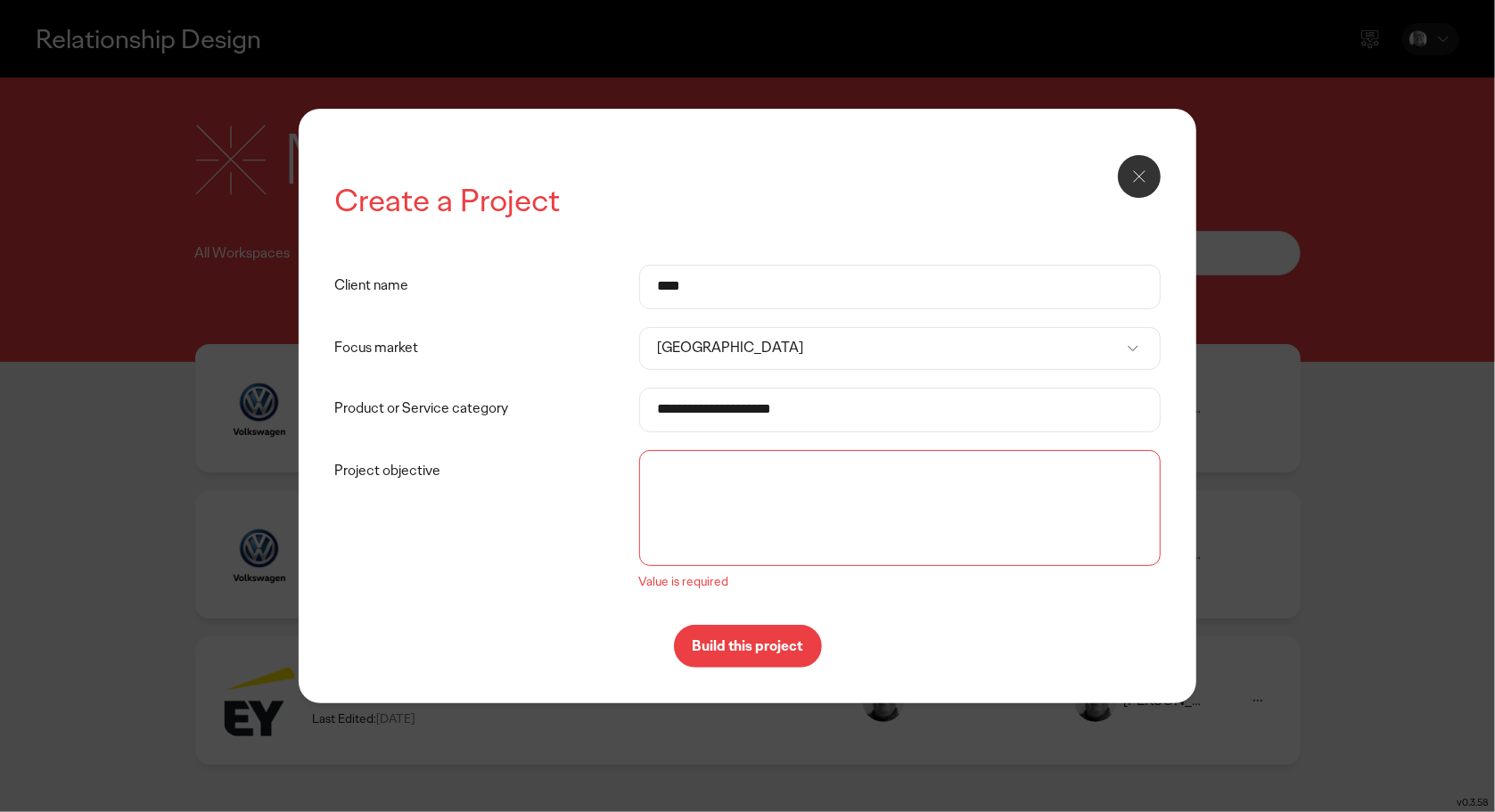 click on "Project objective" at bounding box center (899, 508) 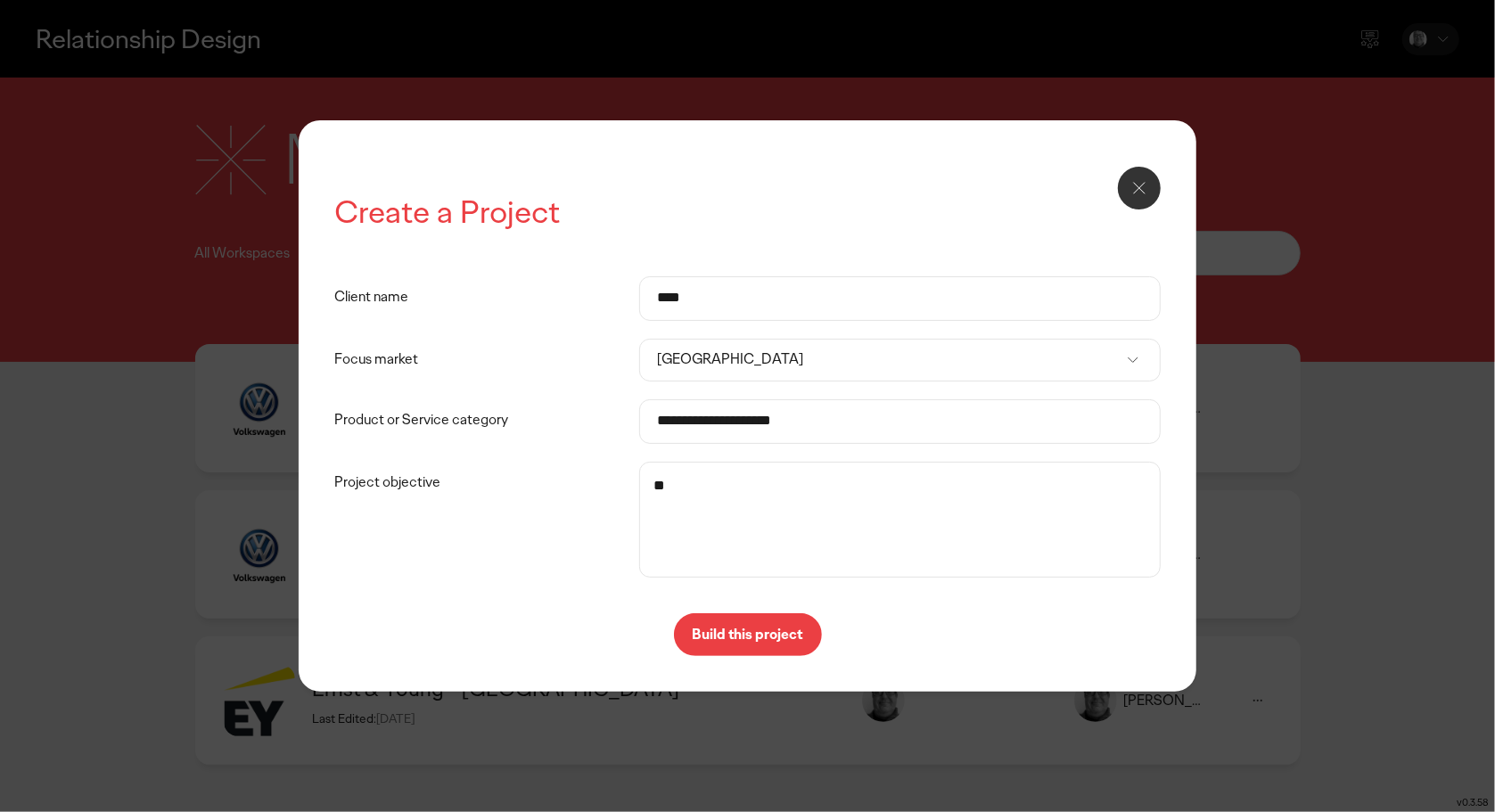 type on "*" 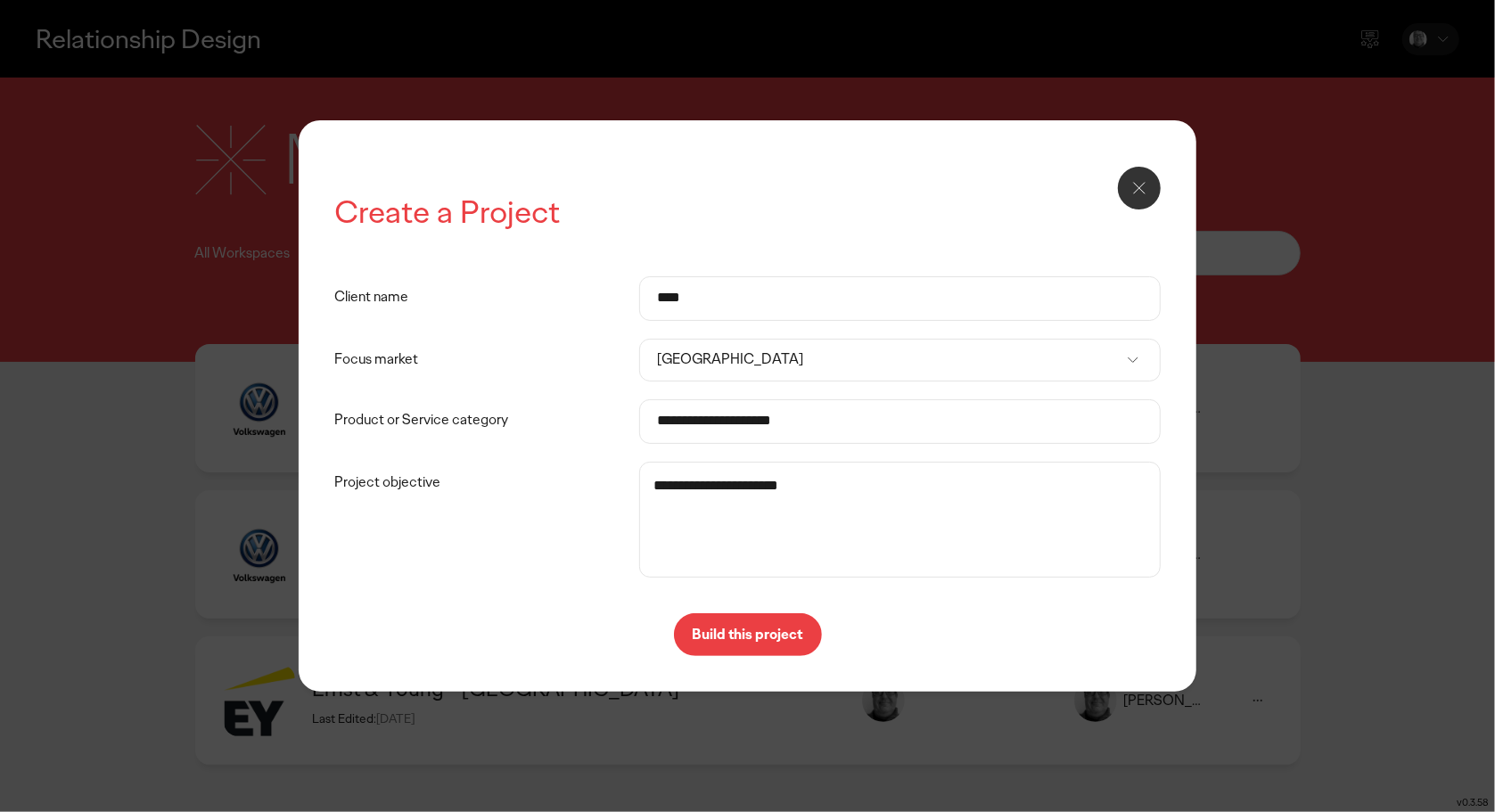 type on "**********" 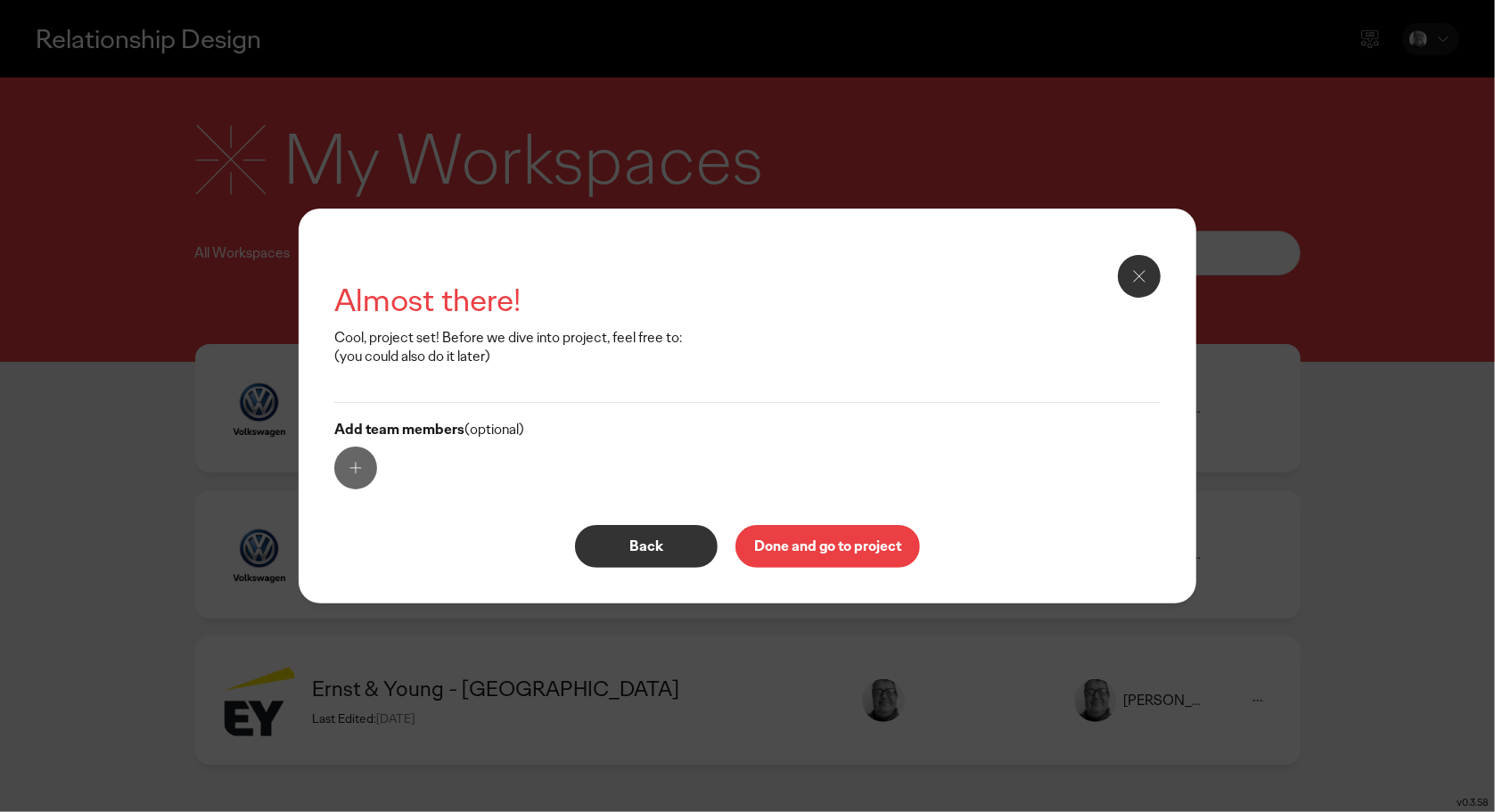 click on "Done and go to project" at bounding box center (827, 546) 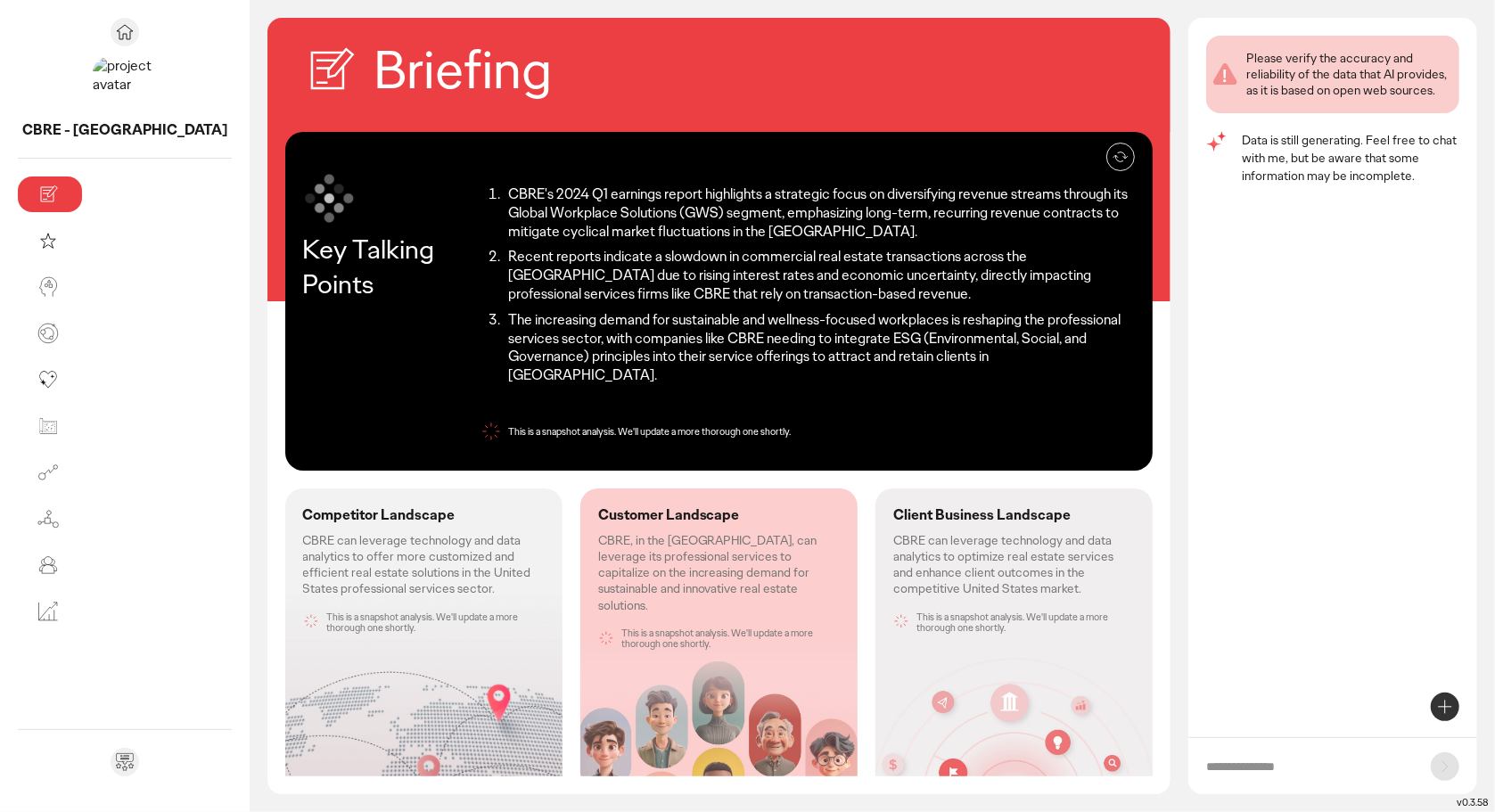 click on "CBRE can leverage technology and data analytics to offer more customized and efficient real estate solutions in the United States professional services sector." 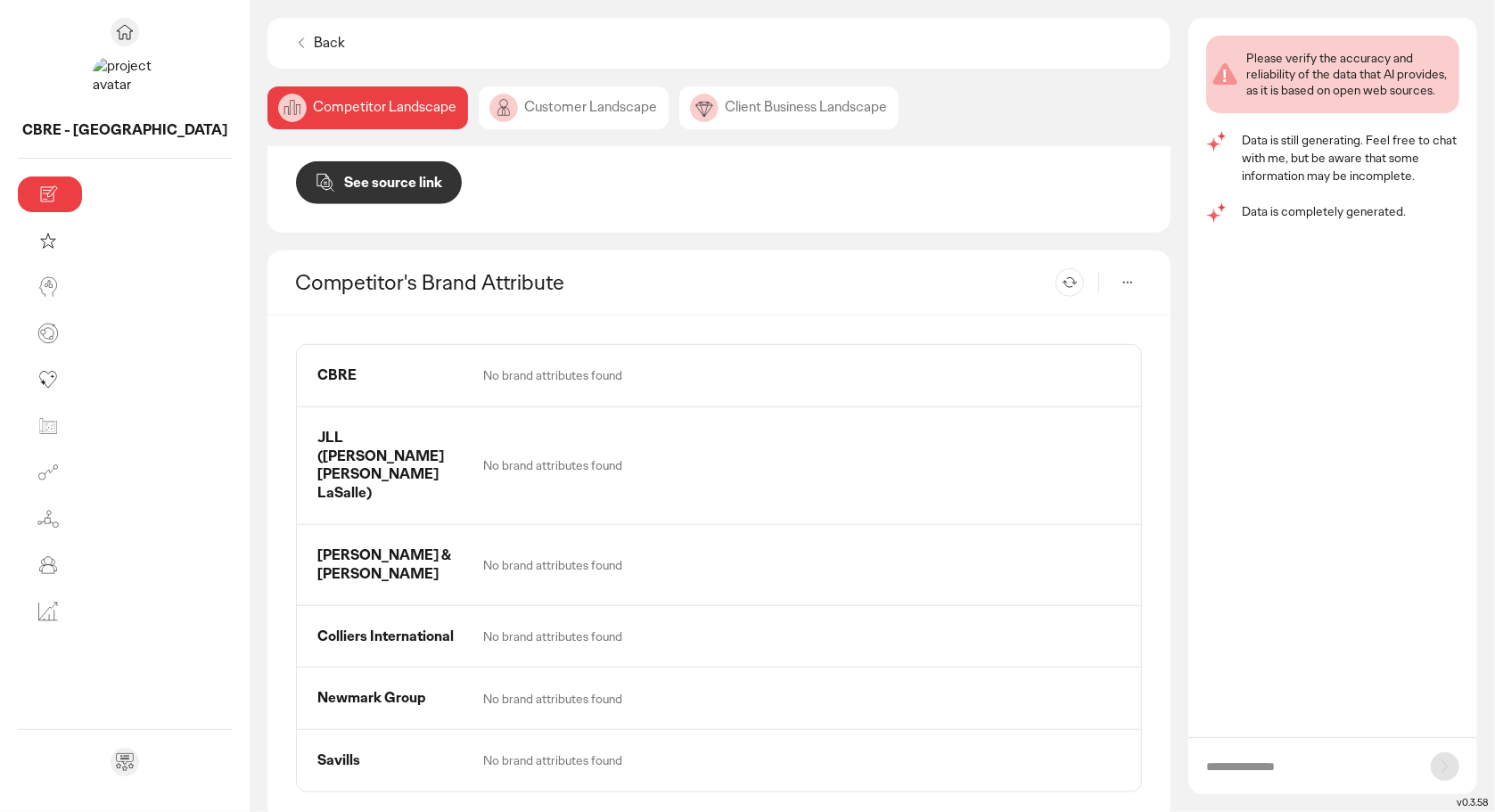 scroll, scrollTop: 1013, scrollLeft: 0, axis: vertical 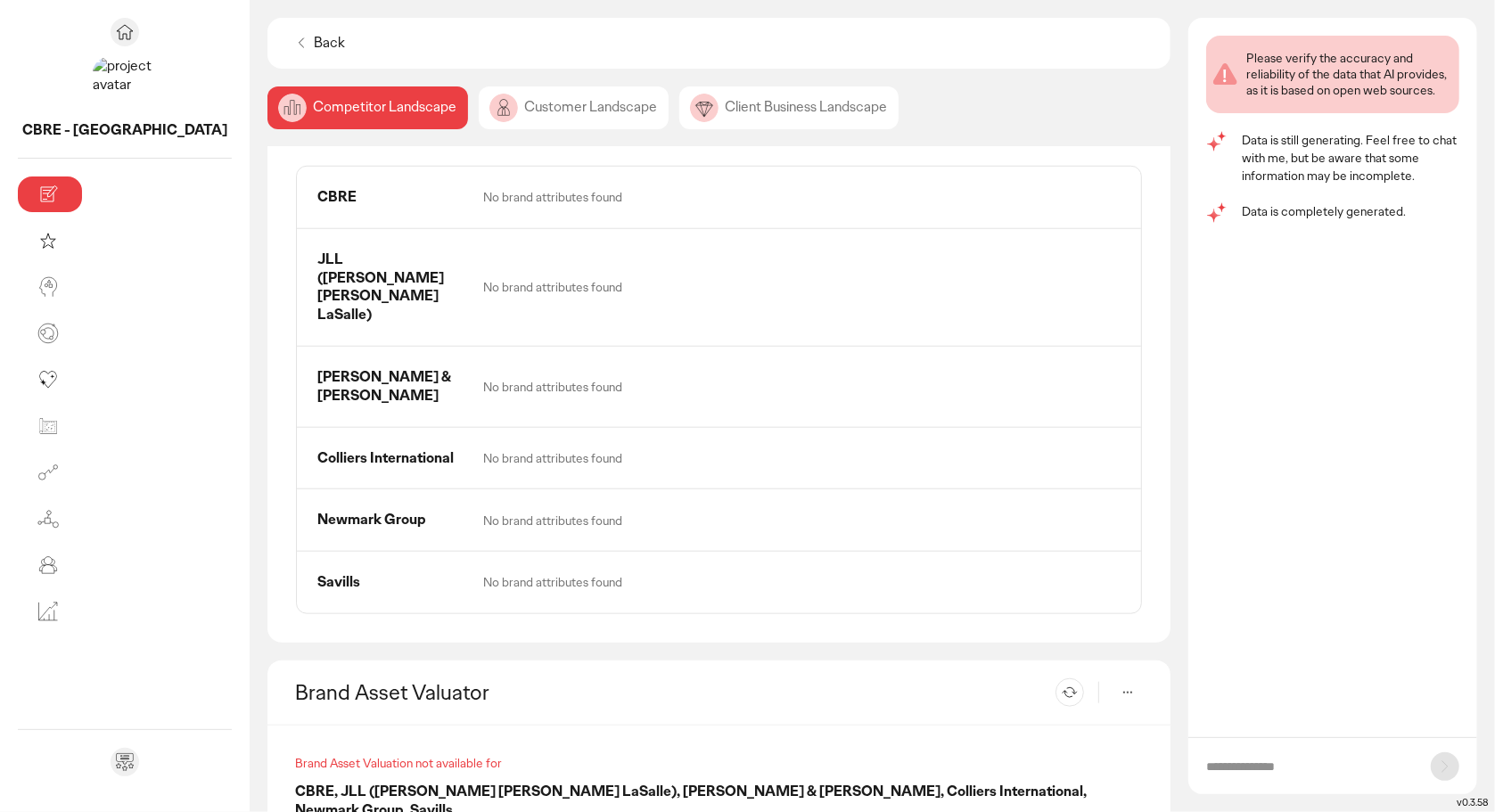 click on "Customer Landscape" 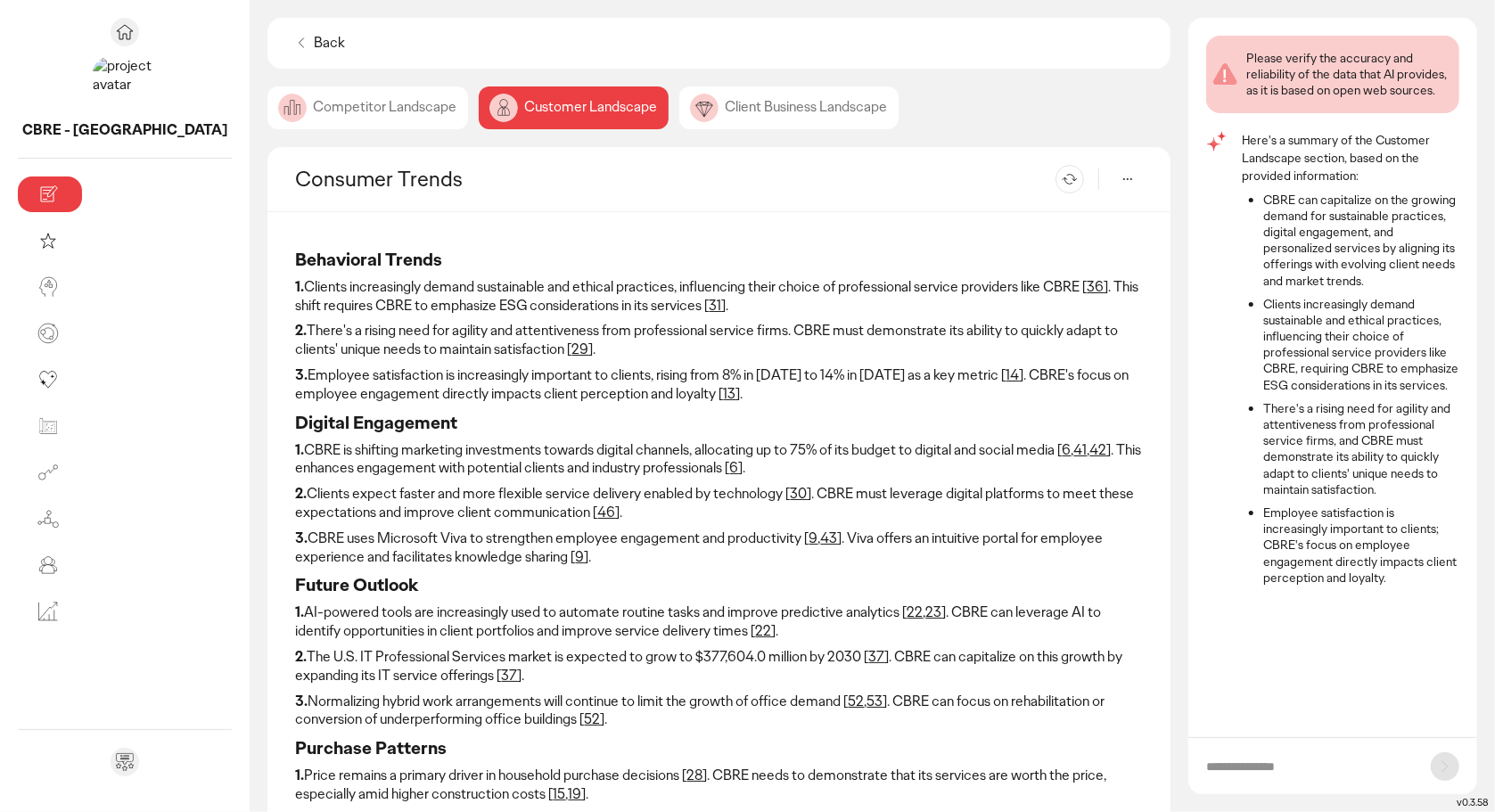 click on "Client Business Landscape" 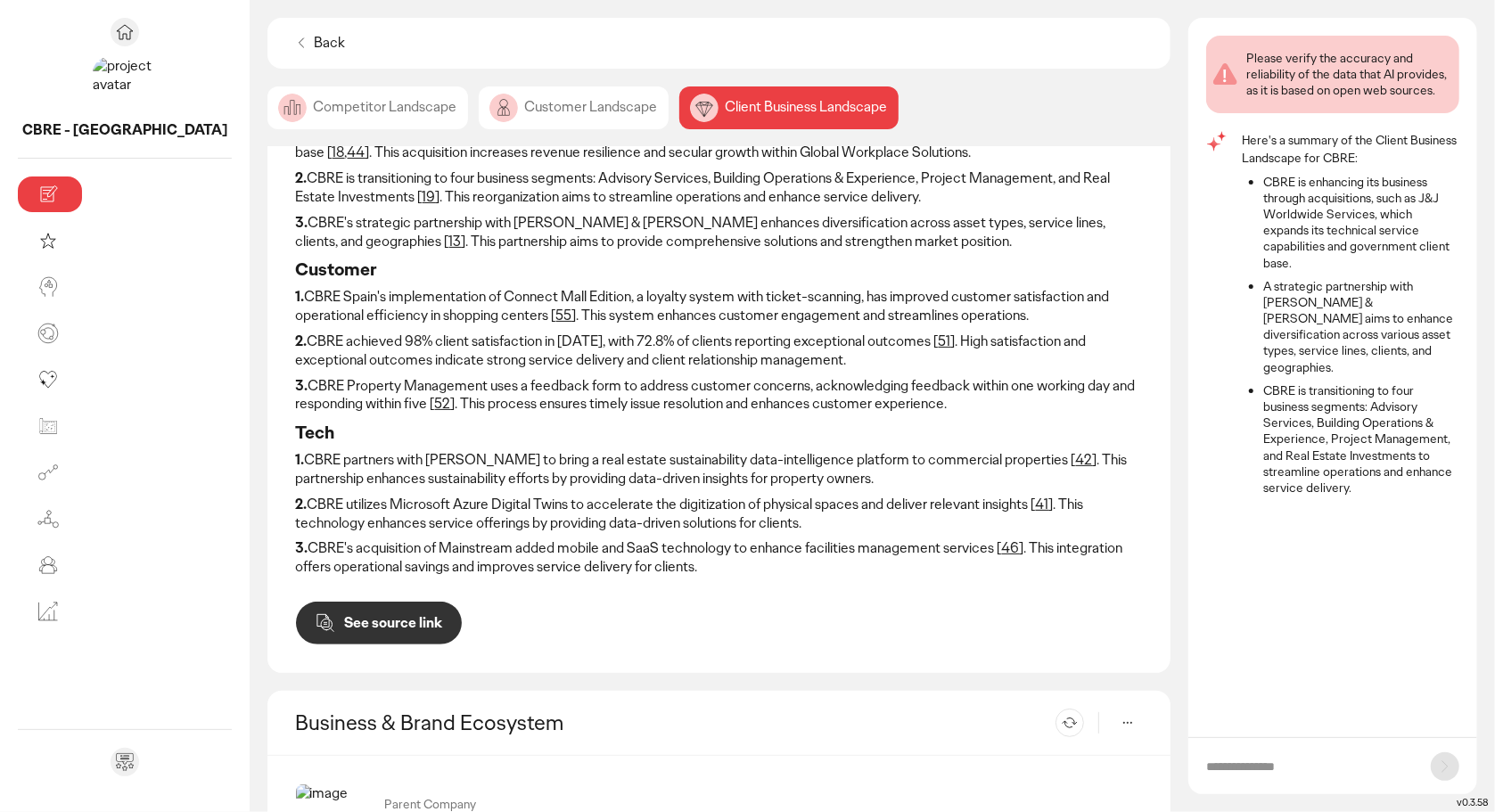 scroll, scrollTop: 0, scrollLeft: 0, axis: both 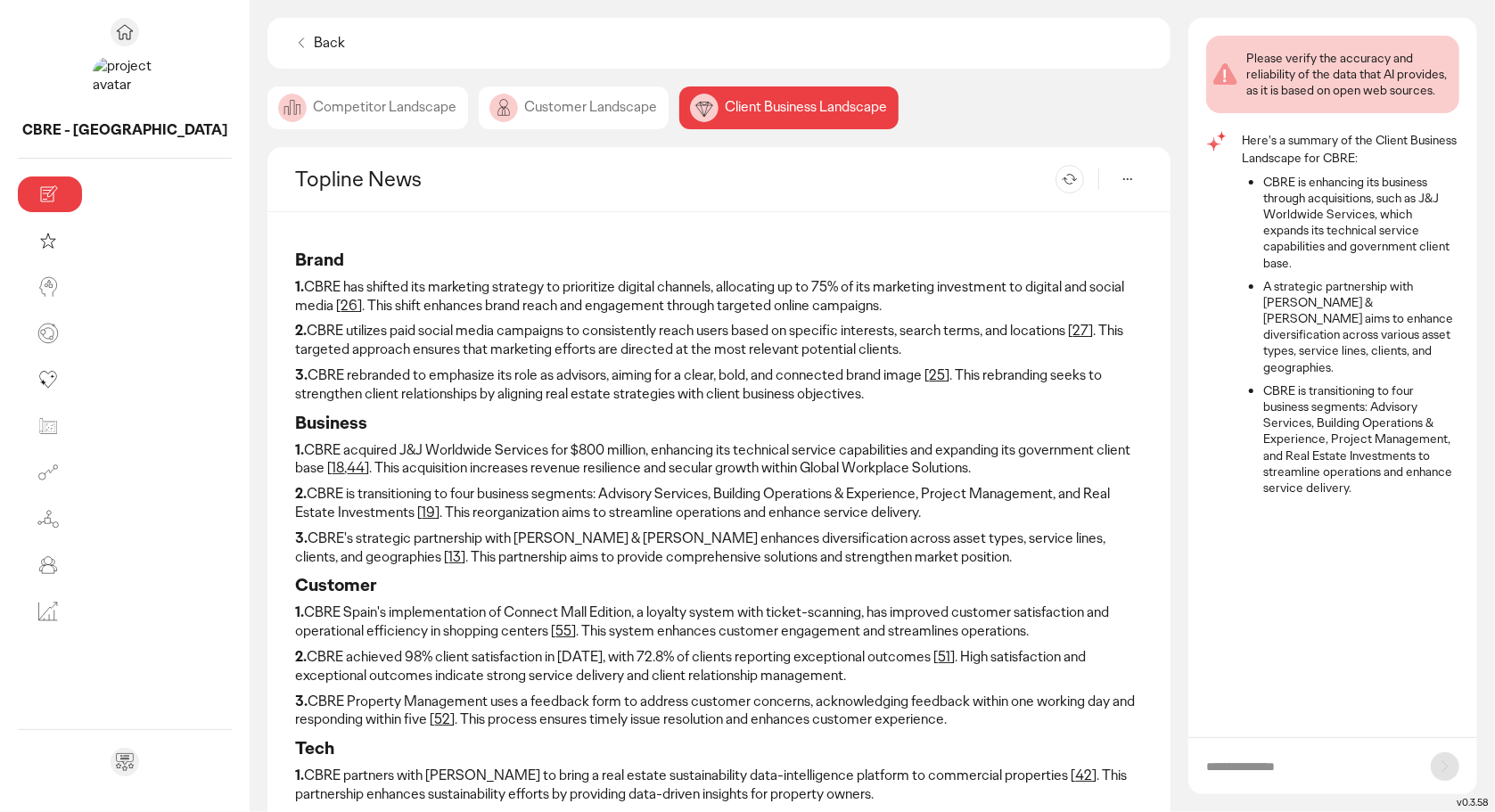 click on "Customer Landscape" 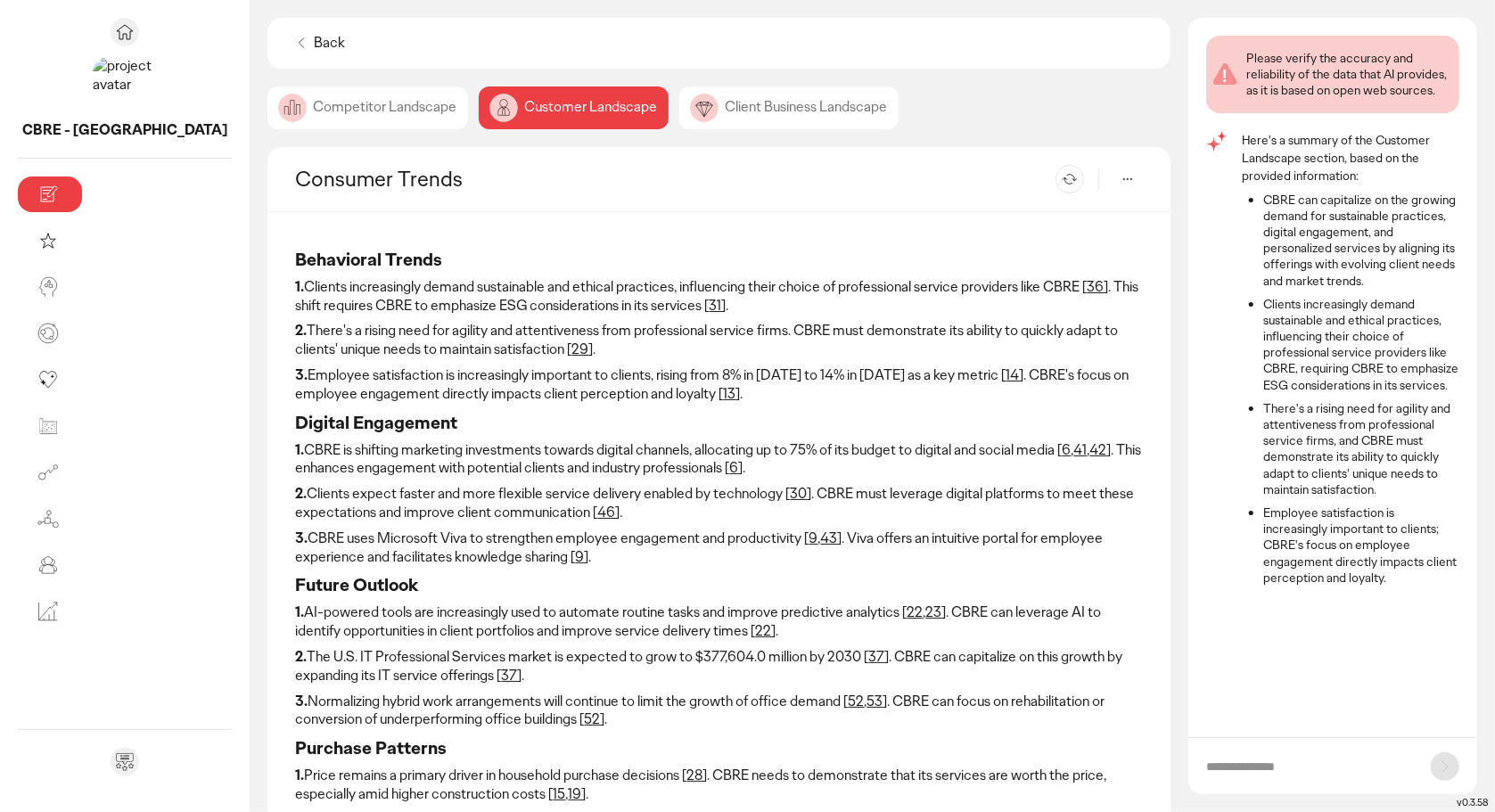 click 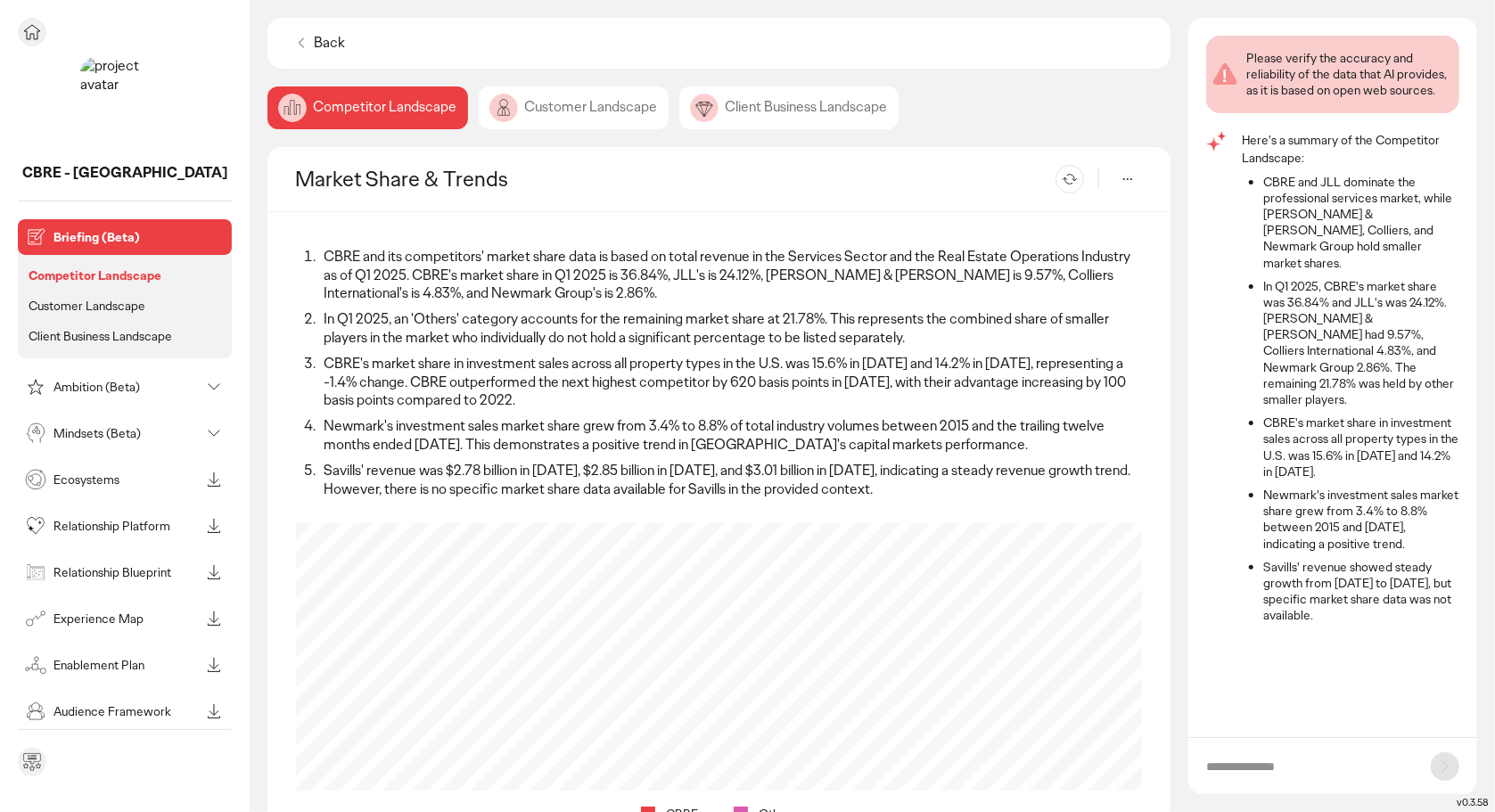 click 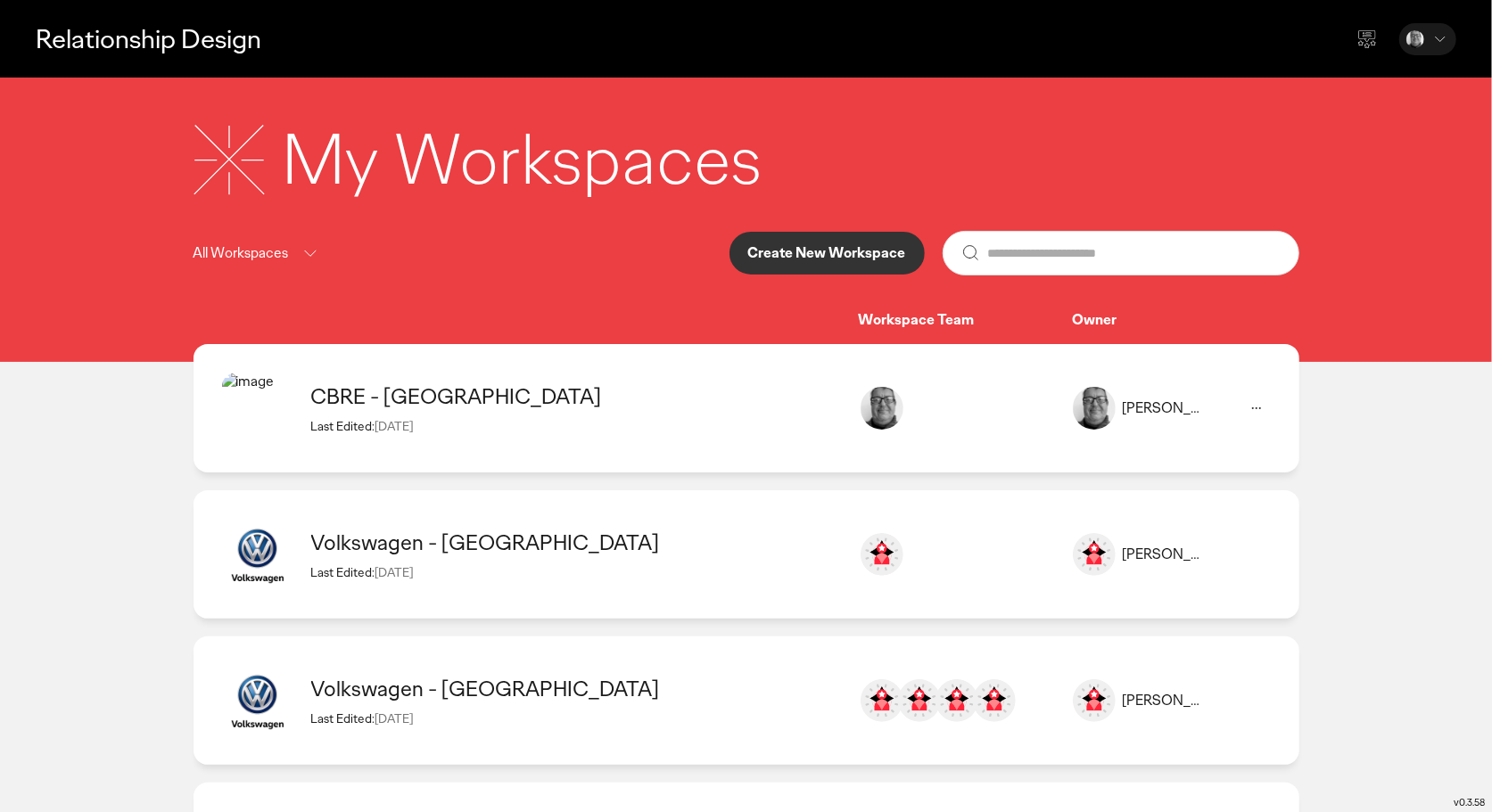 click on "Brian Sassoon" at bounding box center [1140, 408] 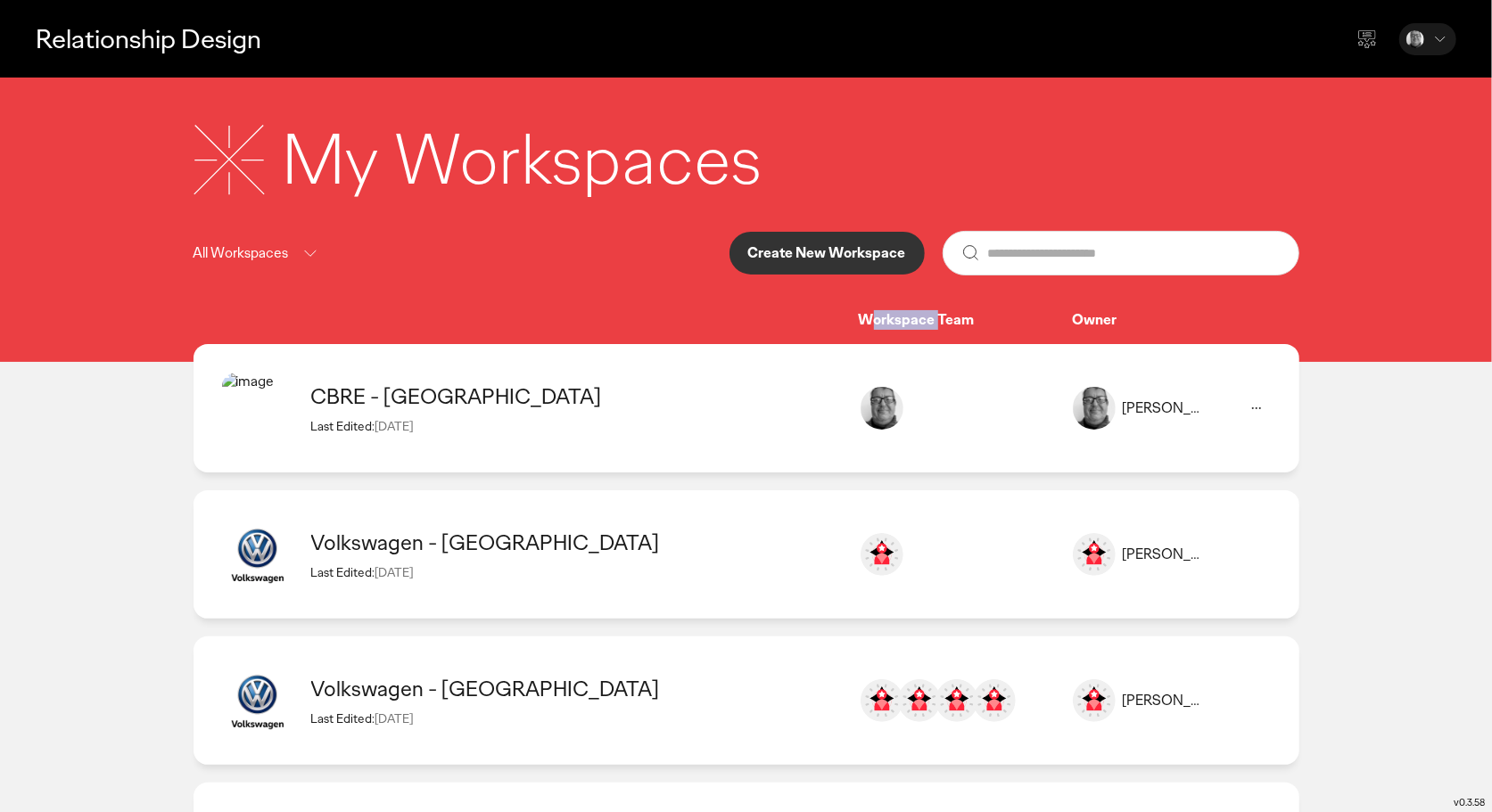 click on "Workspace Team" at bounding box center (966, 320) 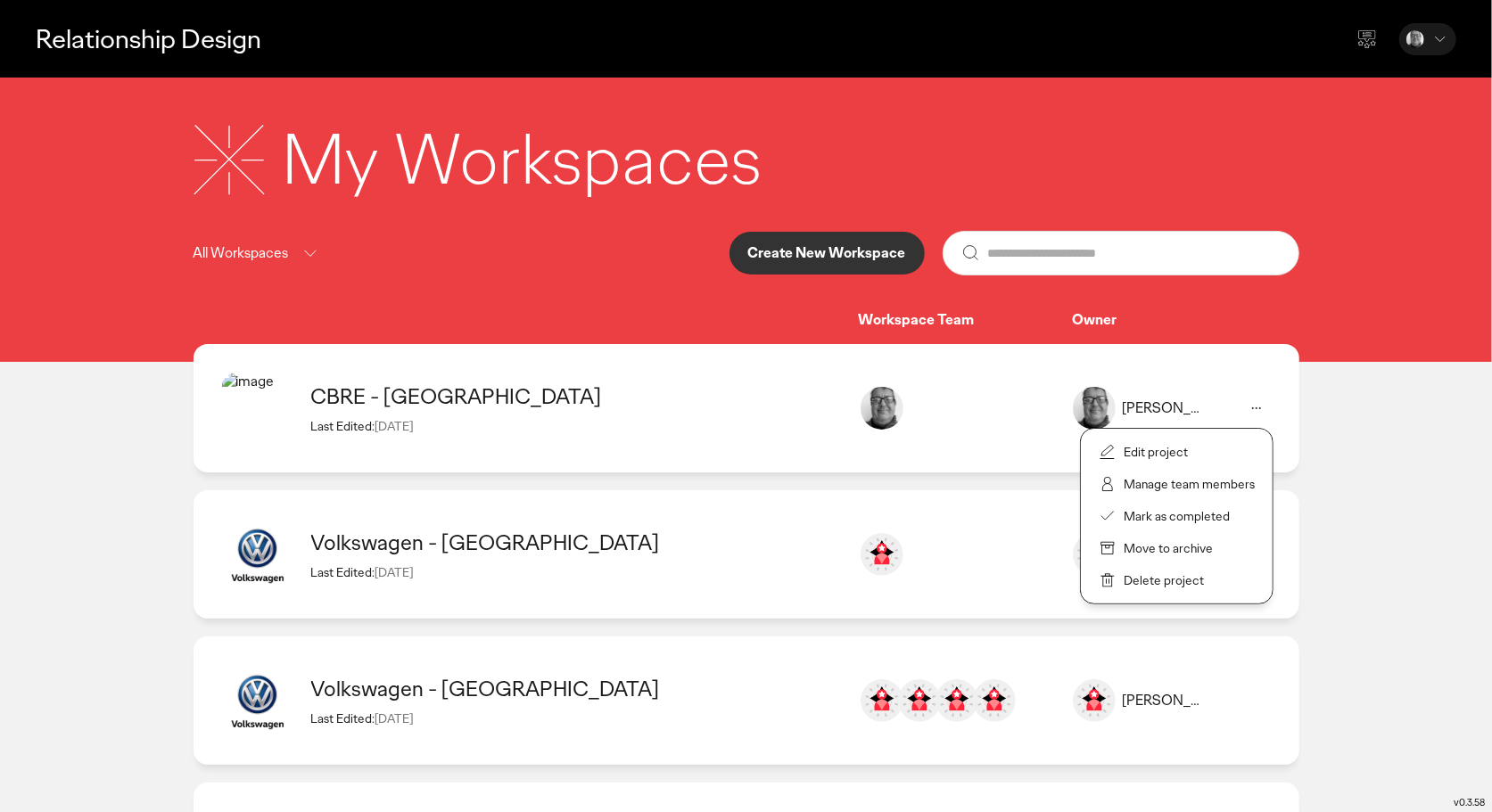 click on "Manage team members" 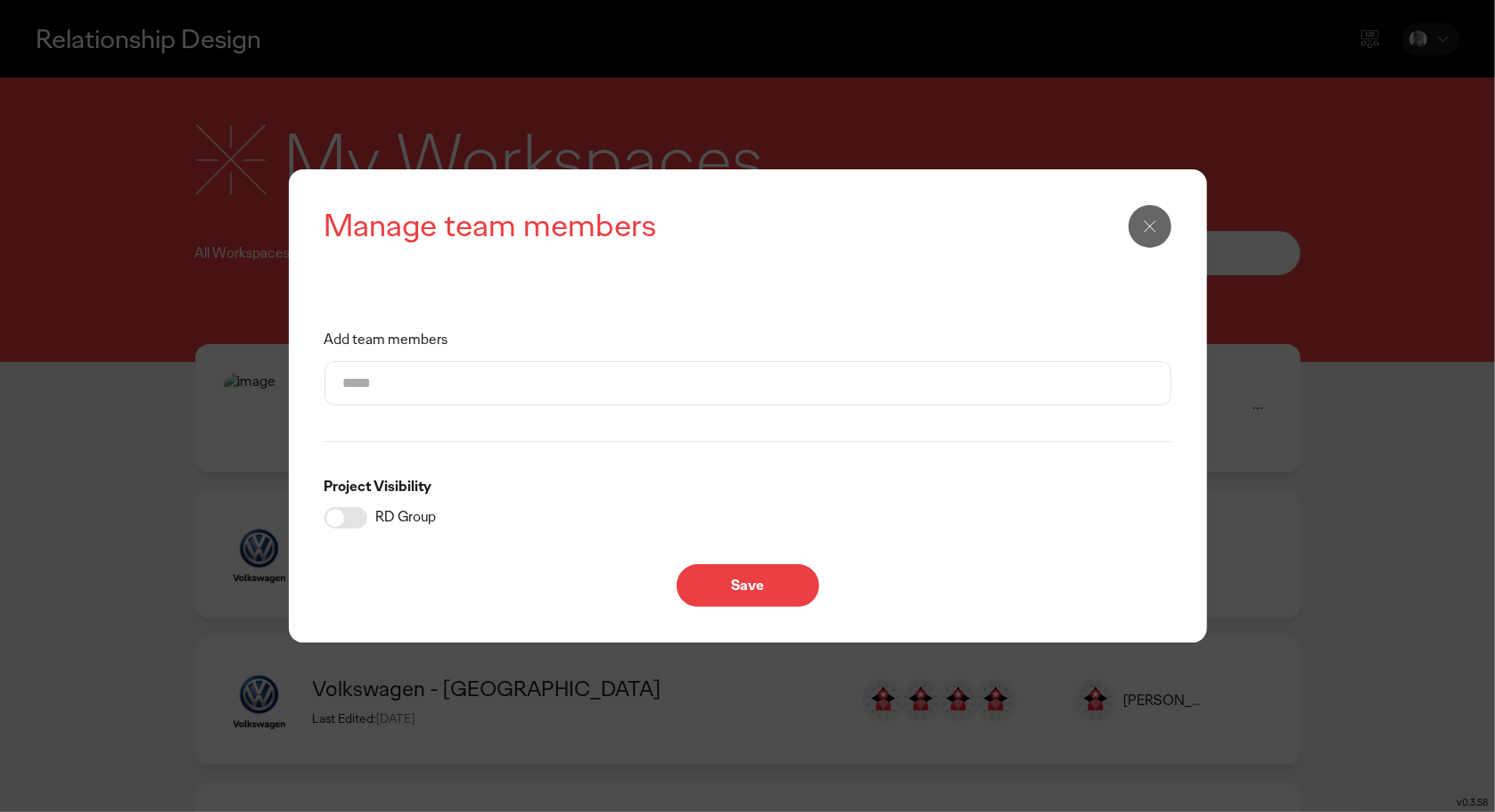click on "Add team members" at bounding box center (748, 383) 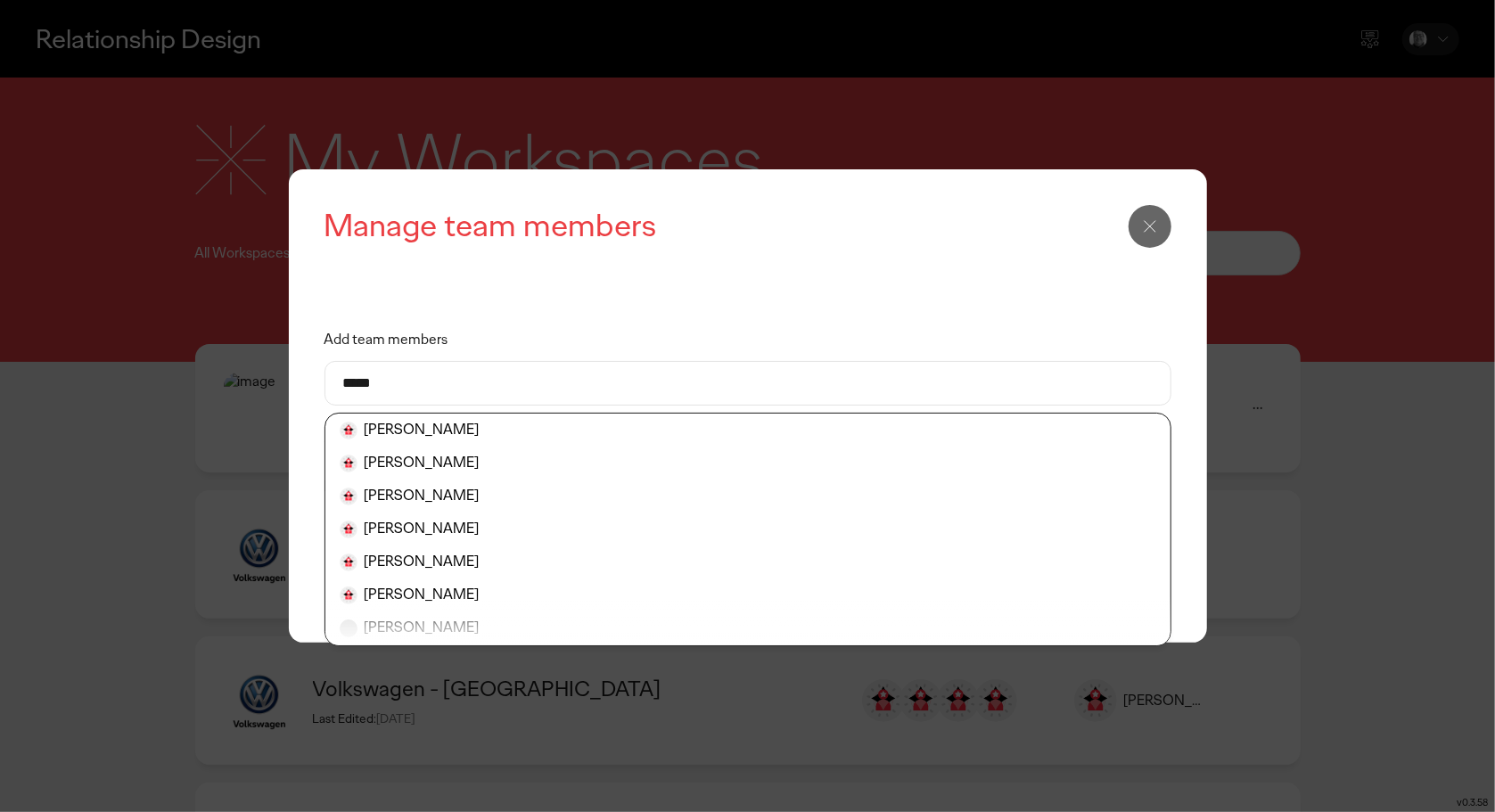 type on "*****" 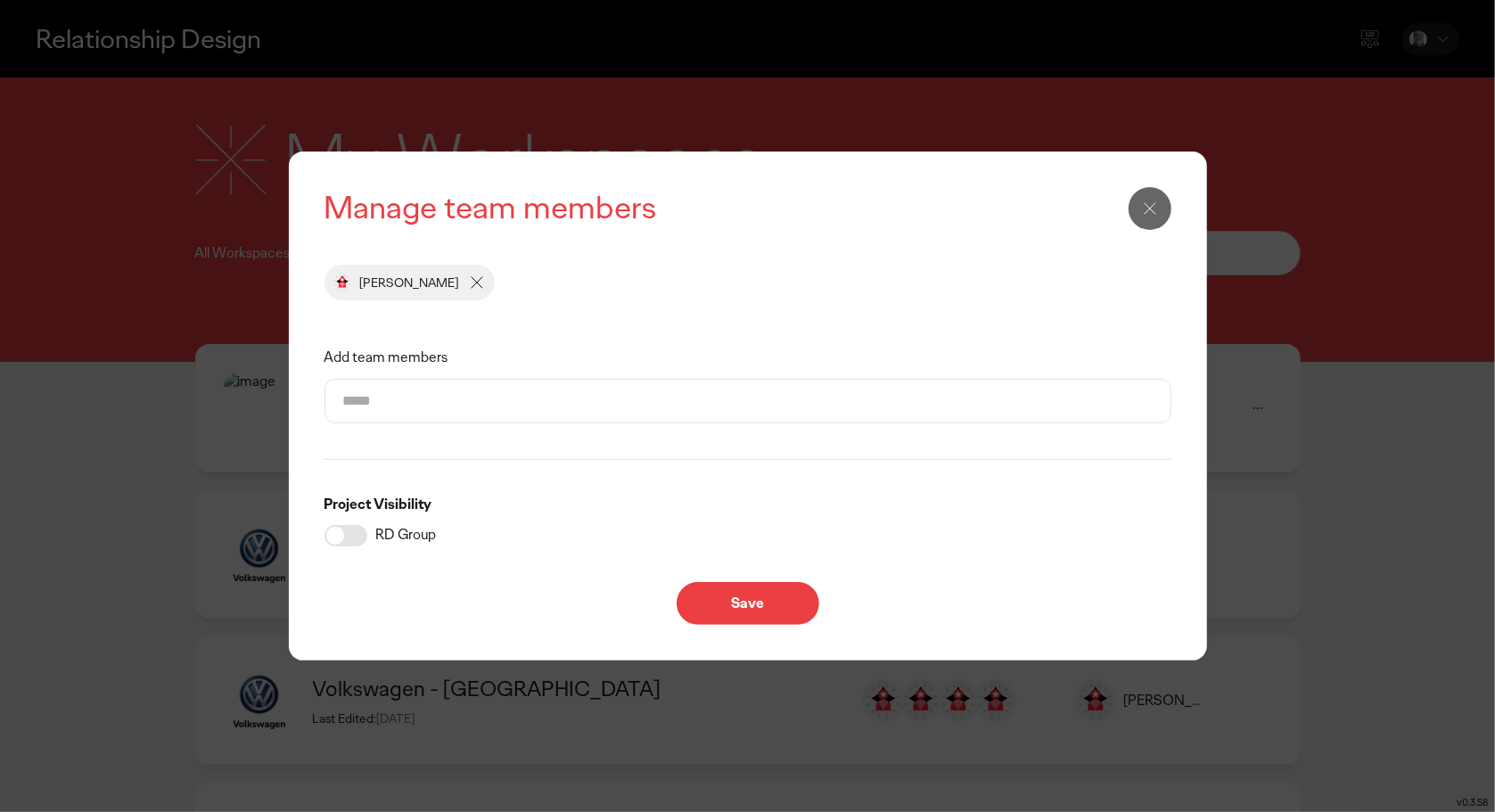 click on "Add team members" at bounding box center [748, 401] 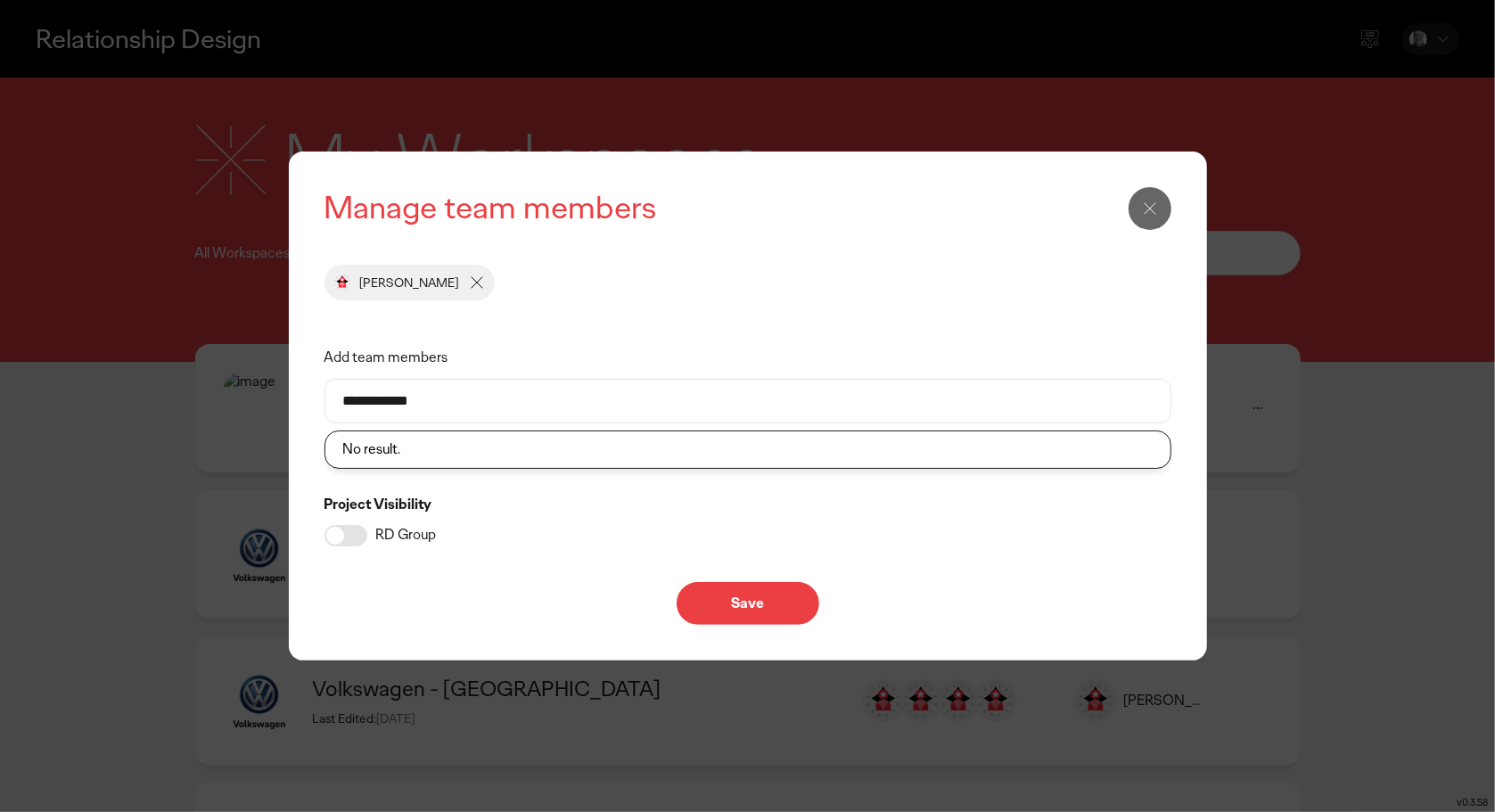 drag, startPoint x: 465, startPoint y: 404, endPoint x: 299, endPoint y: 386, distance: 166.97305 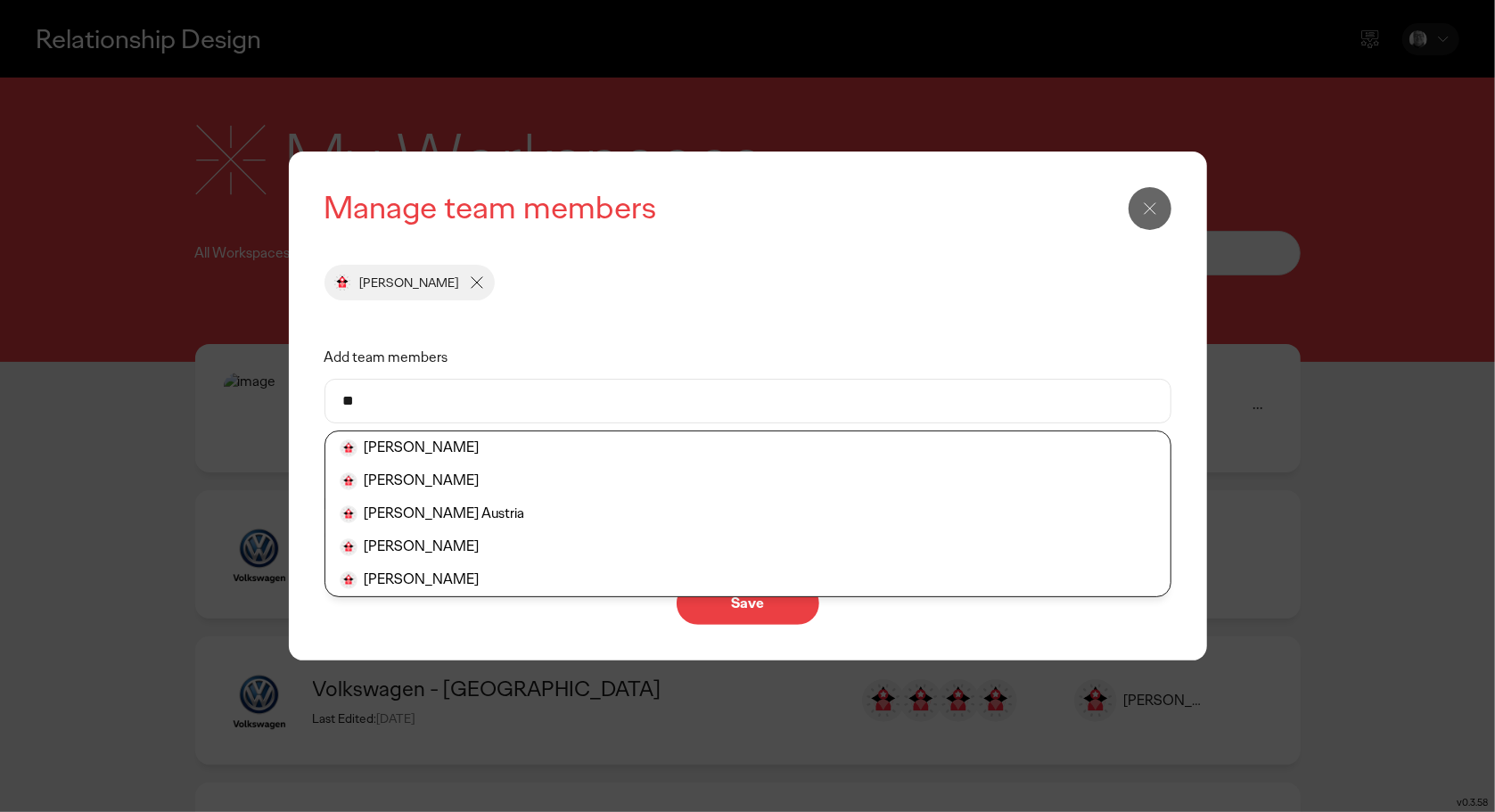 type on "*" 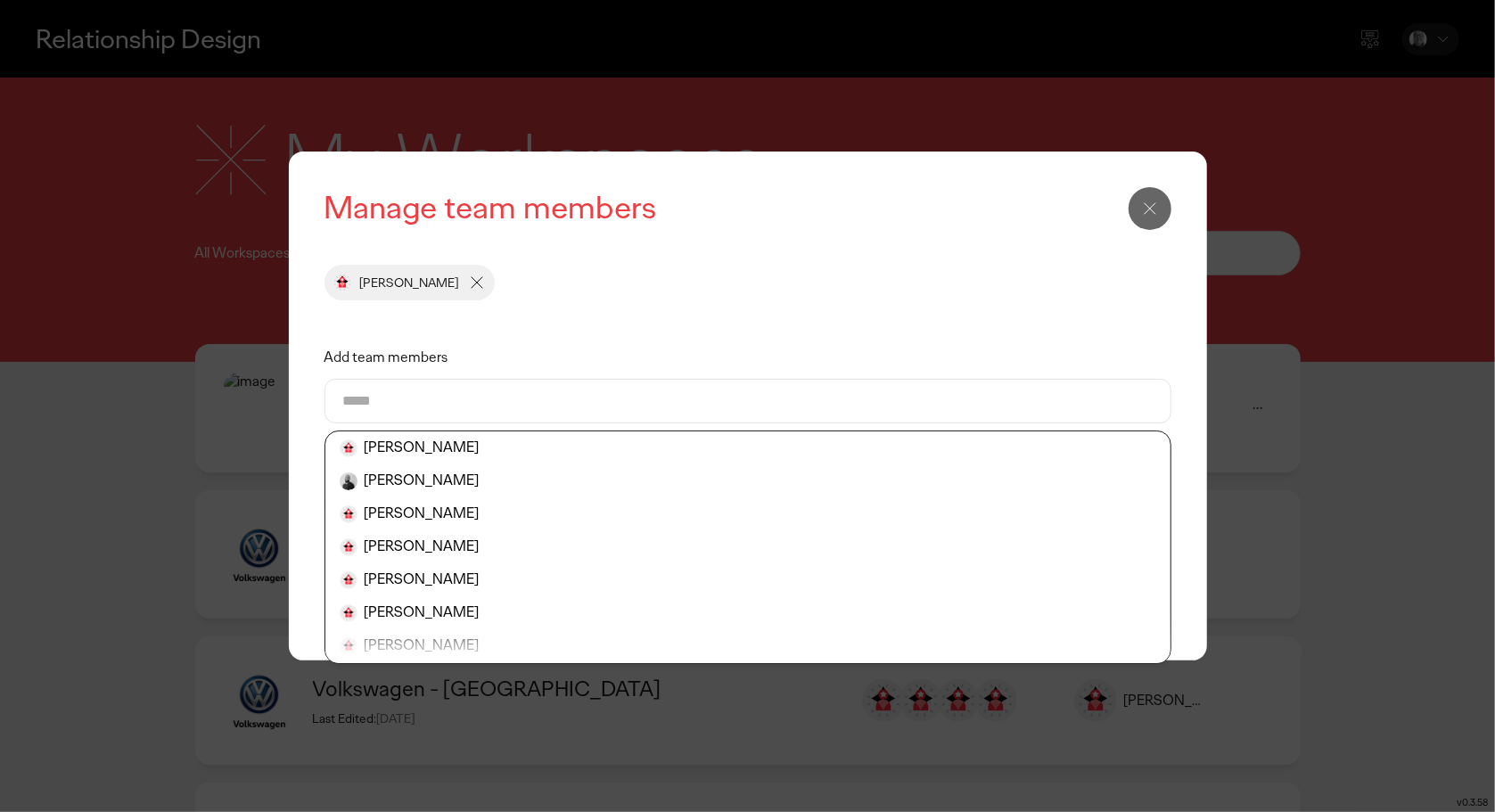 type 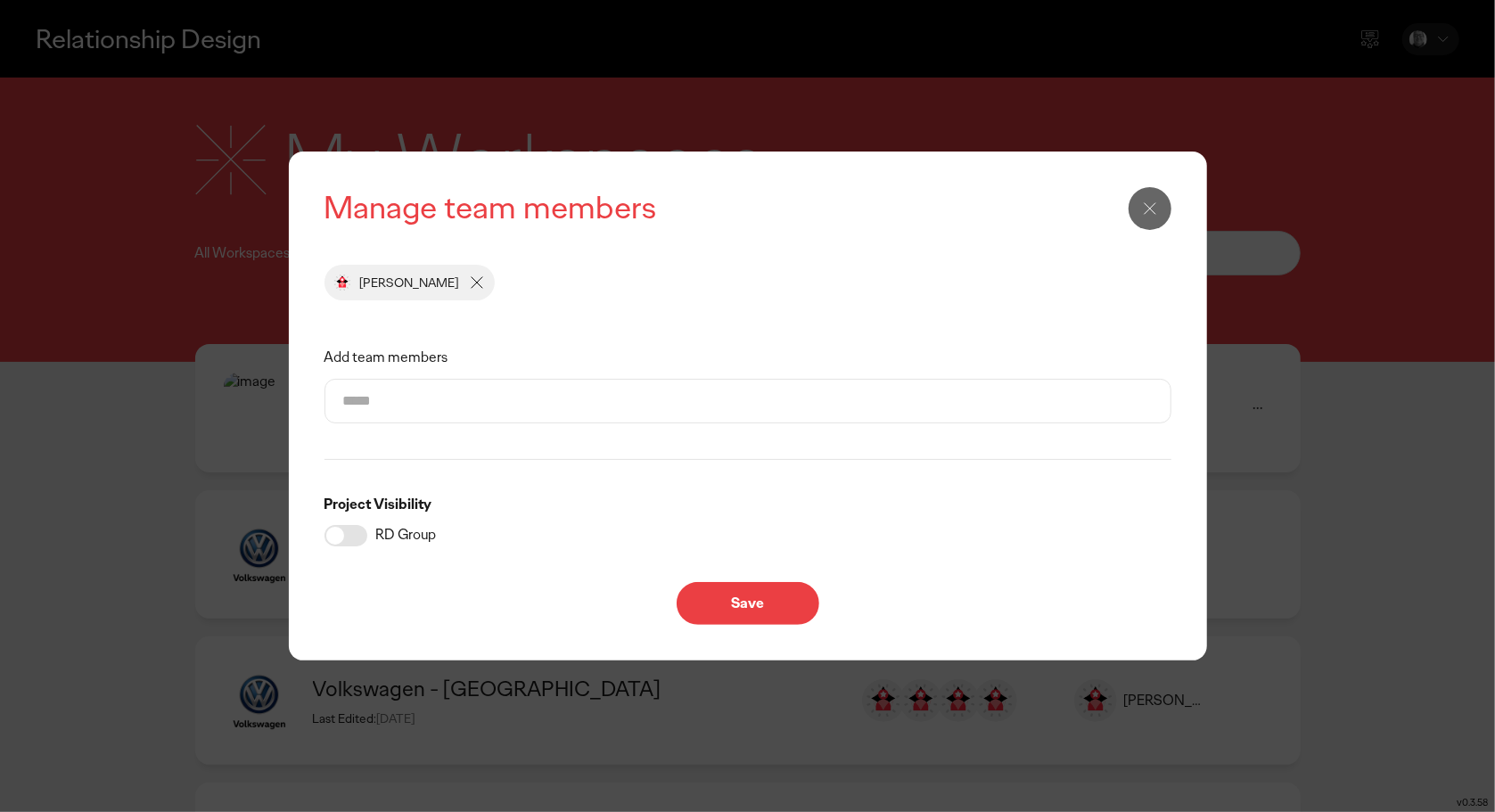 click on "Save" at bounding box center [748, 603] 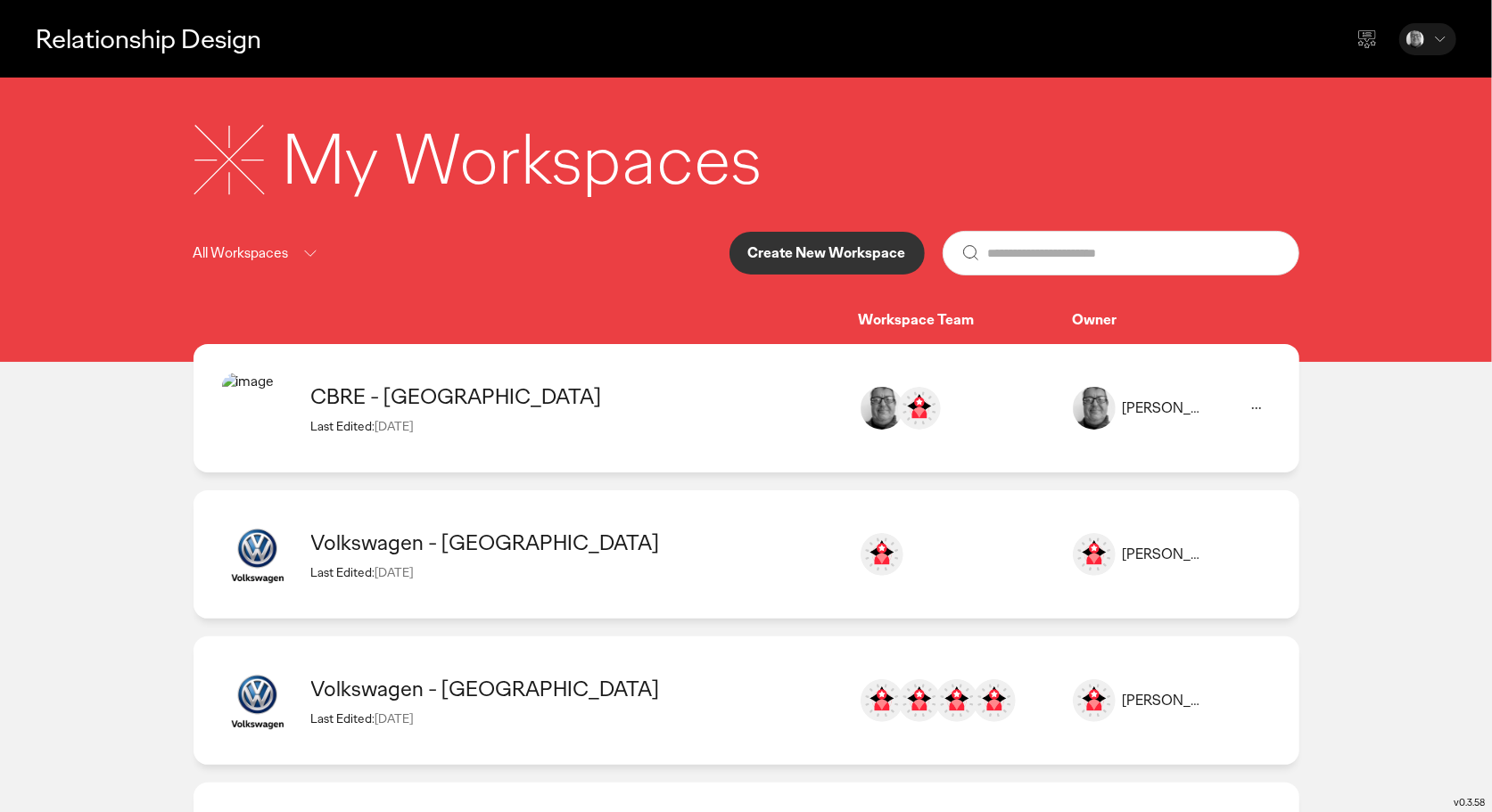 click 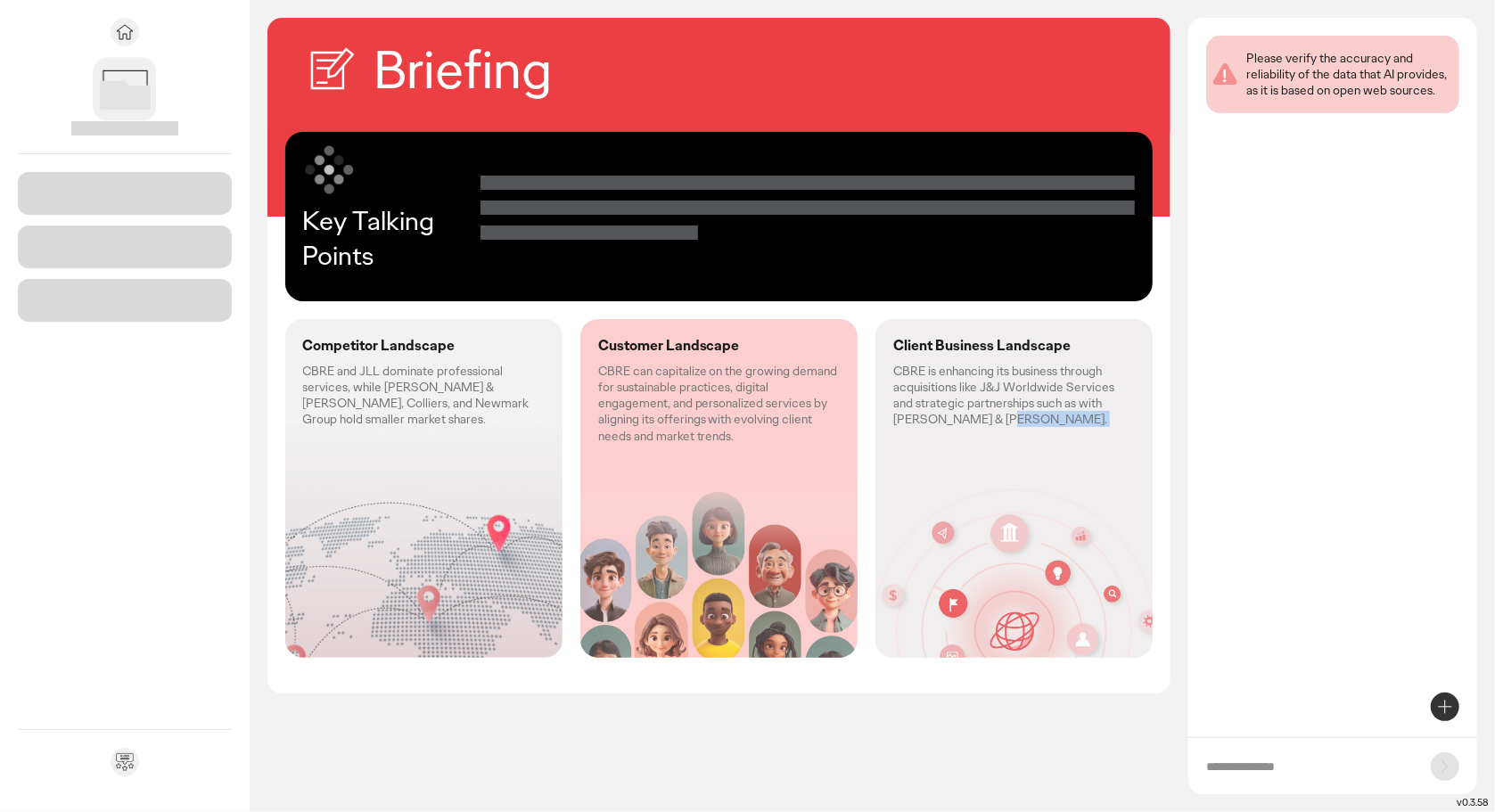 click on "CBRE is enhancing its business through acquisitions like J&J Worldwide Services and strategic partnerships such as with Turner & Townsend." 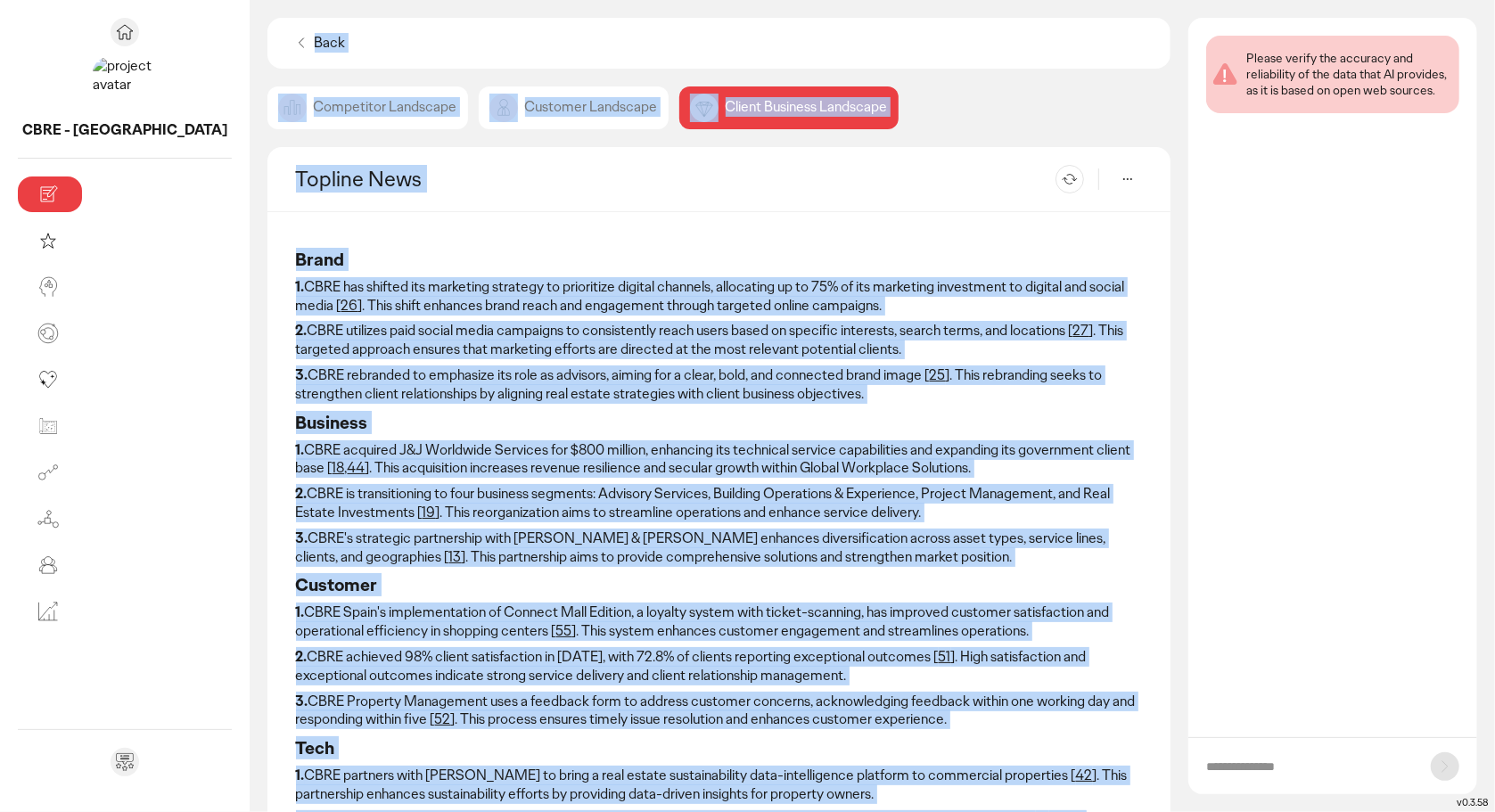 click on "Brand
1.  CBRE has shifted its marketing strategy to prioritize digital channels, allocating up to 75% of its marketing investment to digital and social media [ 26 ]. This shift enhances brand reach and engagement through targeted online campaigns.
2.  CBRE utilizes paid social media campaigns to consistently reach users based on specific interests, search terms, and locations [ 27 ]. This targeted approach ensures that marketing efforts are directed at the most relevant potential clients.
3.  CBRE rebranded to emphasize its role as advisors, aiming for a clear, bold, and connected brand image [ 25 ]. This rebranding seeks to strengthen client relationships by aligning real estate strategies with client business objectives.
Business
1.  CBRE acquired J&J Worldwide Services for $800 million, enhancing its technical service capabilities and expanding its government client base [ 18 ,  44 ]. This acquisition increases revenue resilience and secular growth within Global Workplace Solutions.
2. 19
3." 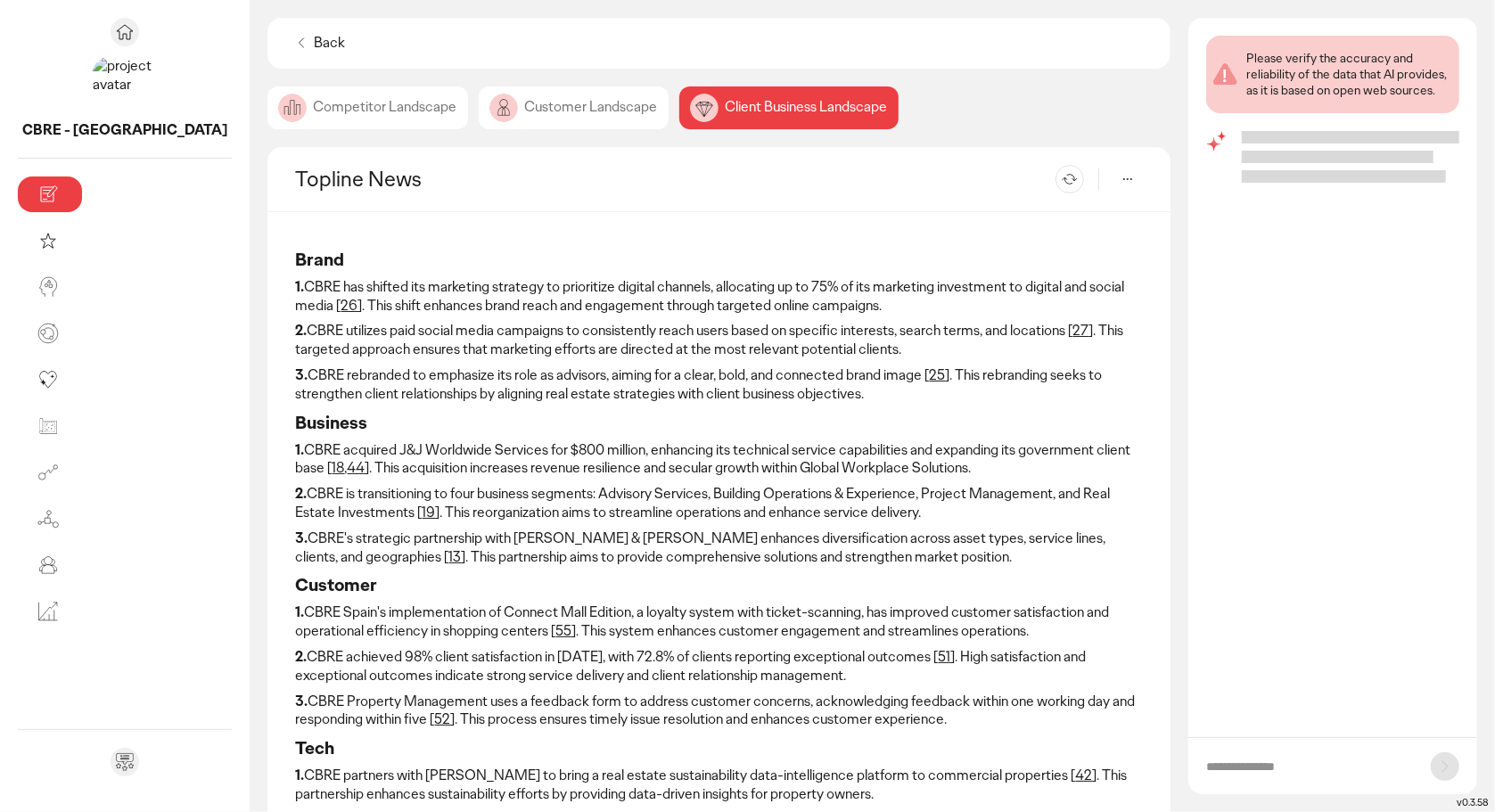 click on "Please verify the accuracy and reliability of the data that AI provides, as it is based on open web sources." at bounding box center (1338, 377) 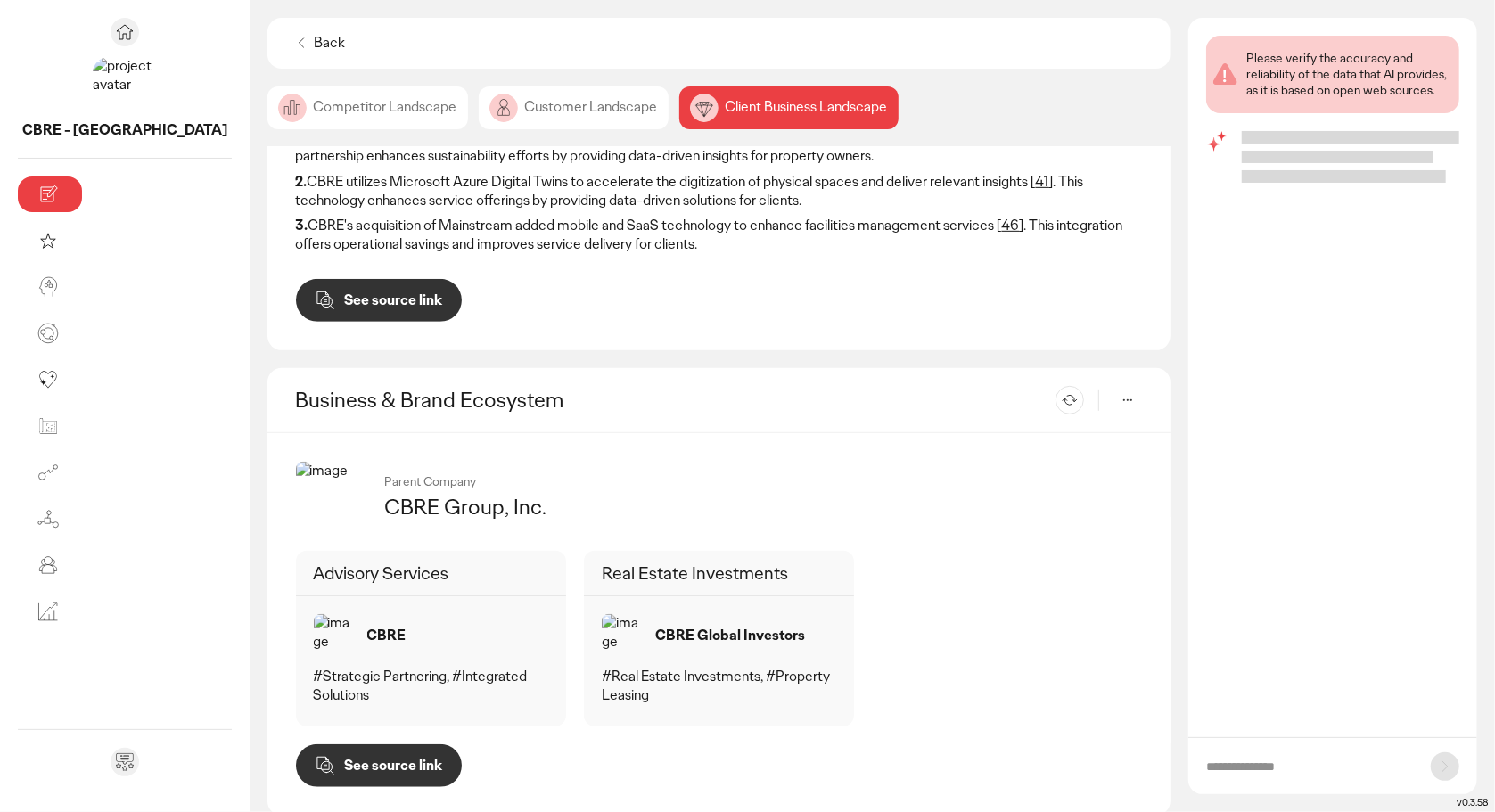 scroll, scrollTop: 640, scrollLeft: 0, axis: vertical 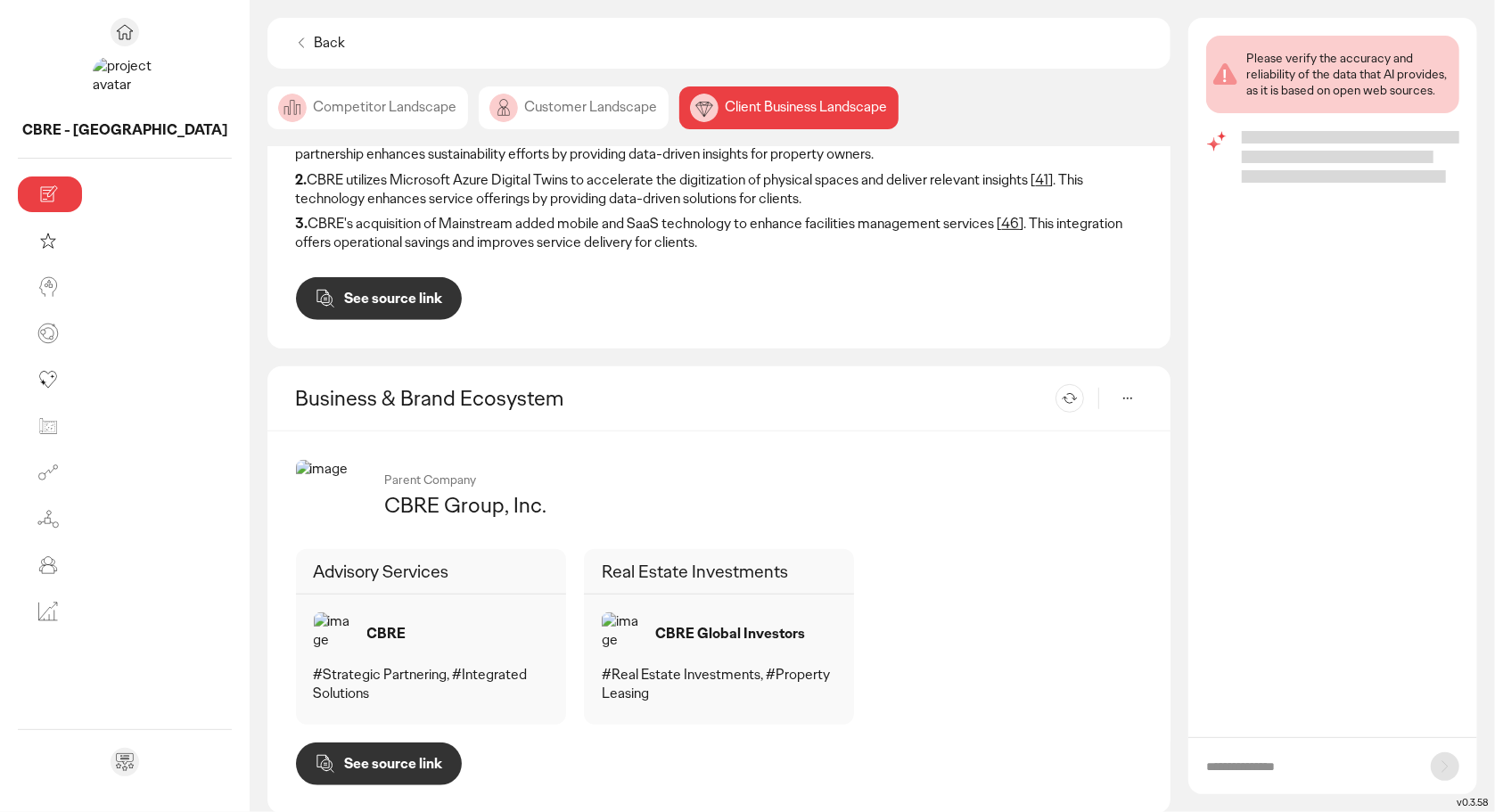 click on "Customer Landscape" 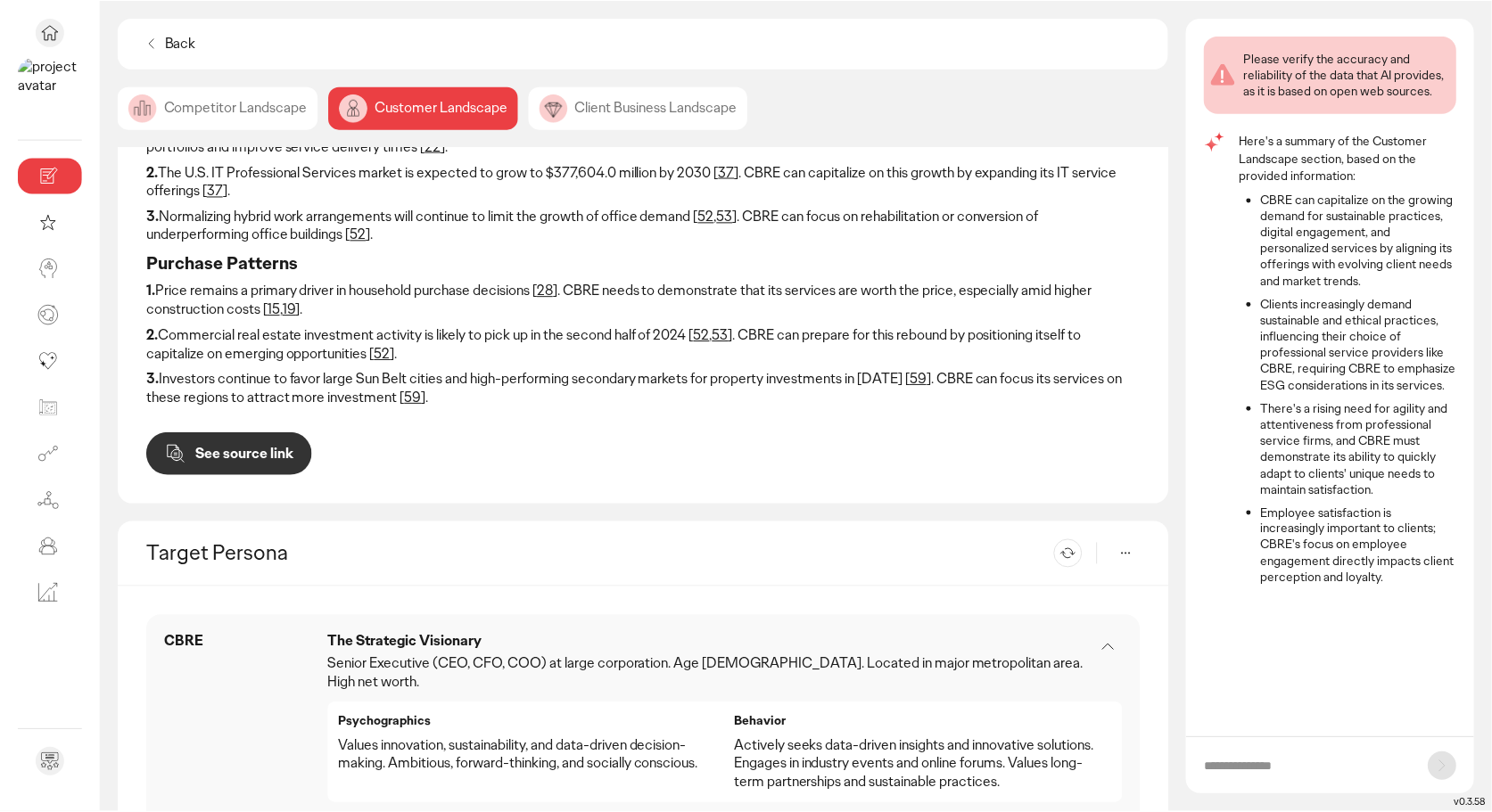scroll, scrollTop: 0, scrollLeft: 0, axis: both 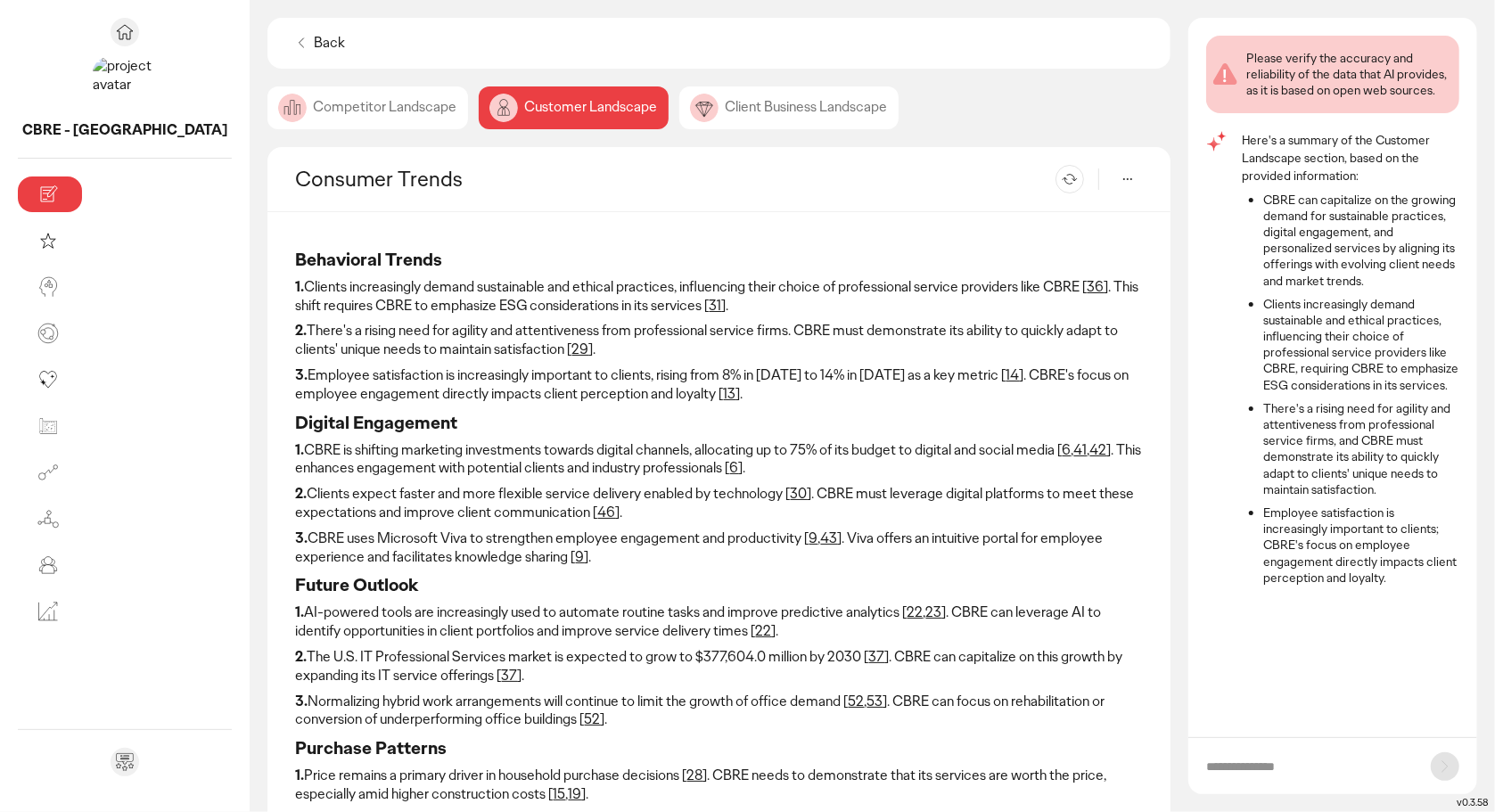 click on "Competitor Landscape" 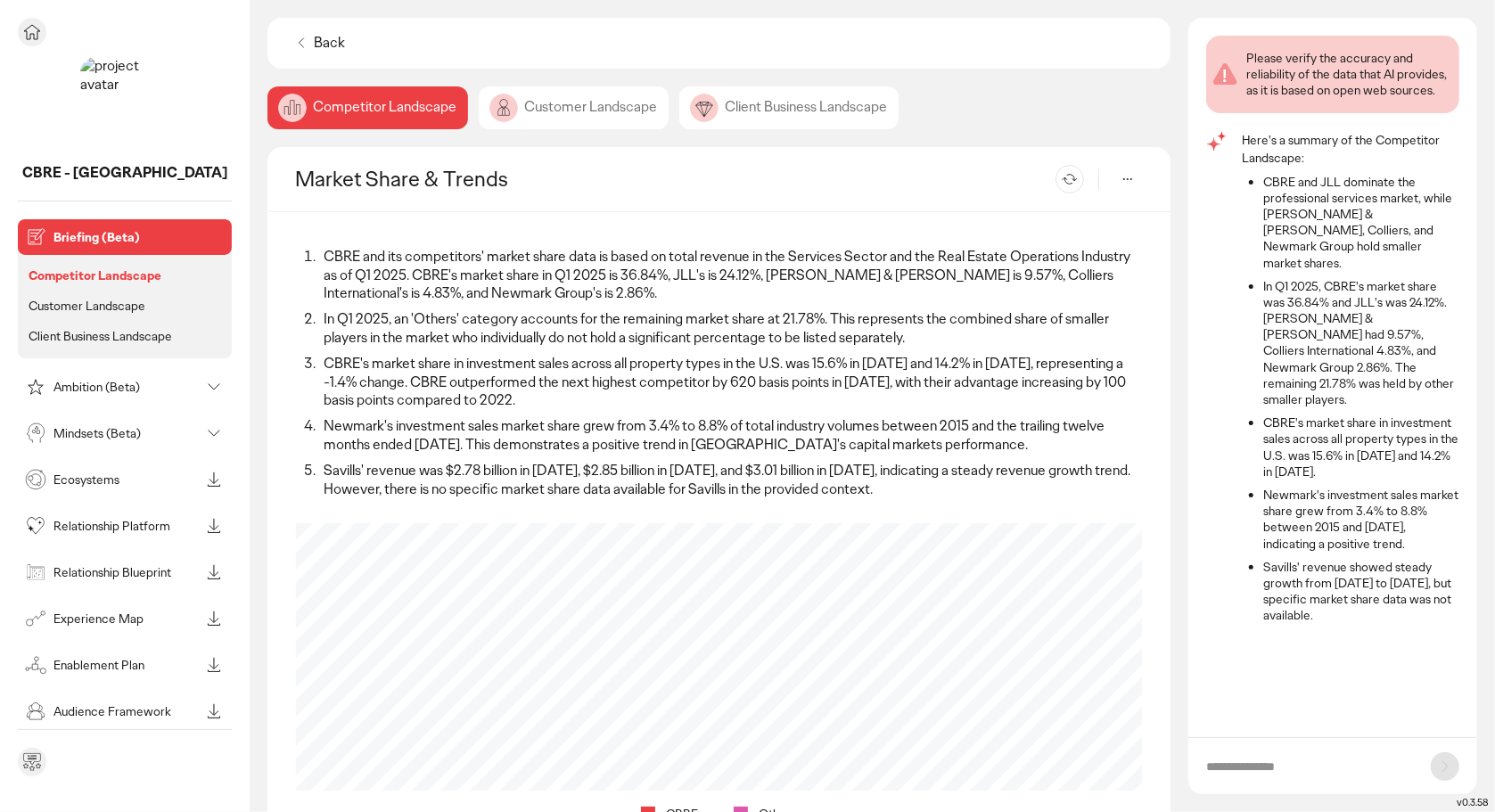 click 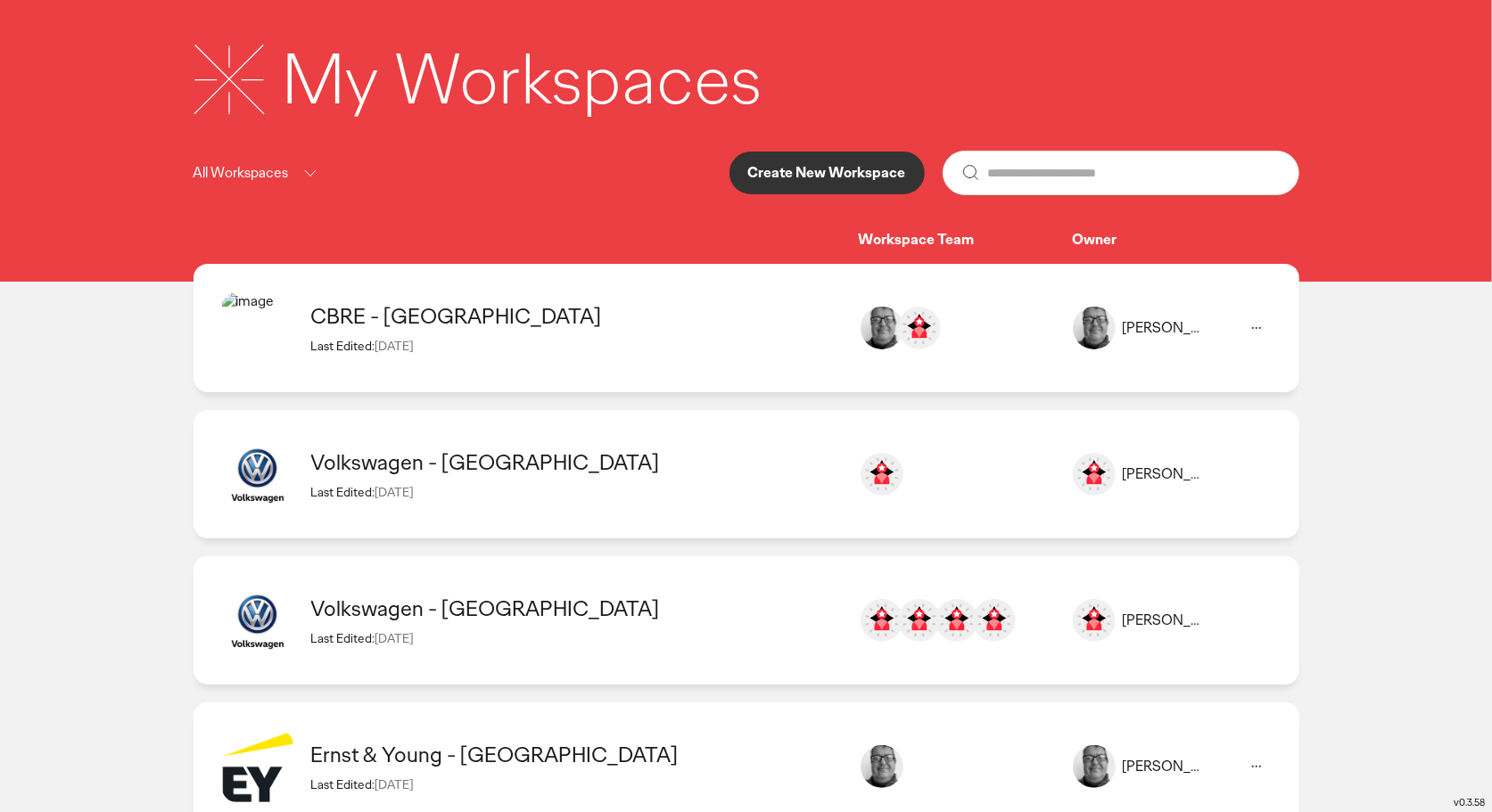 scroll, scrollTop: 134, scrollLeft: 0, axis: vertical 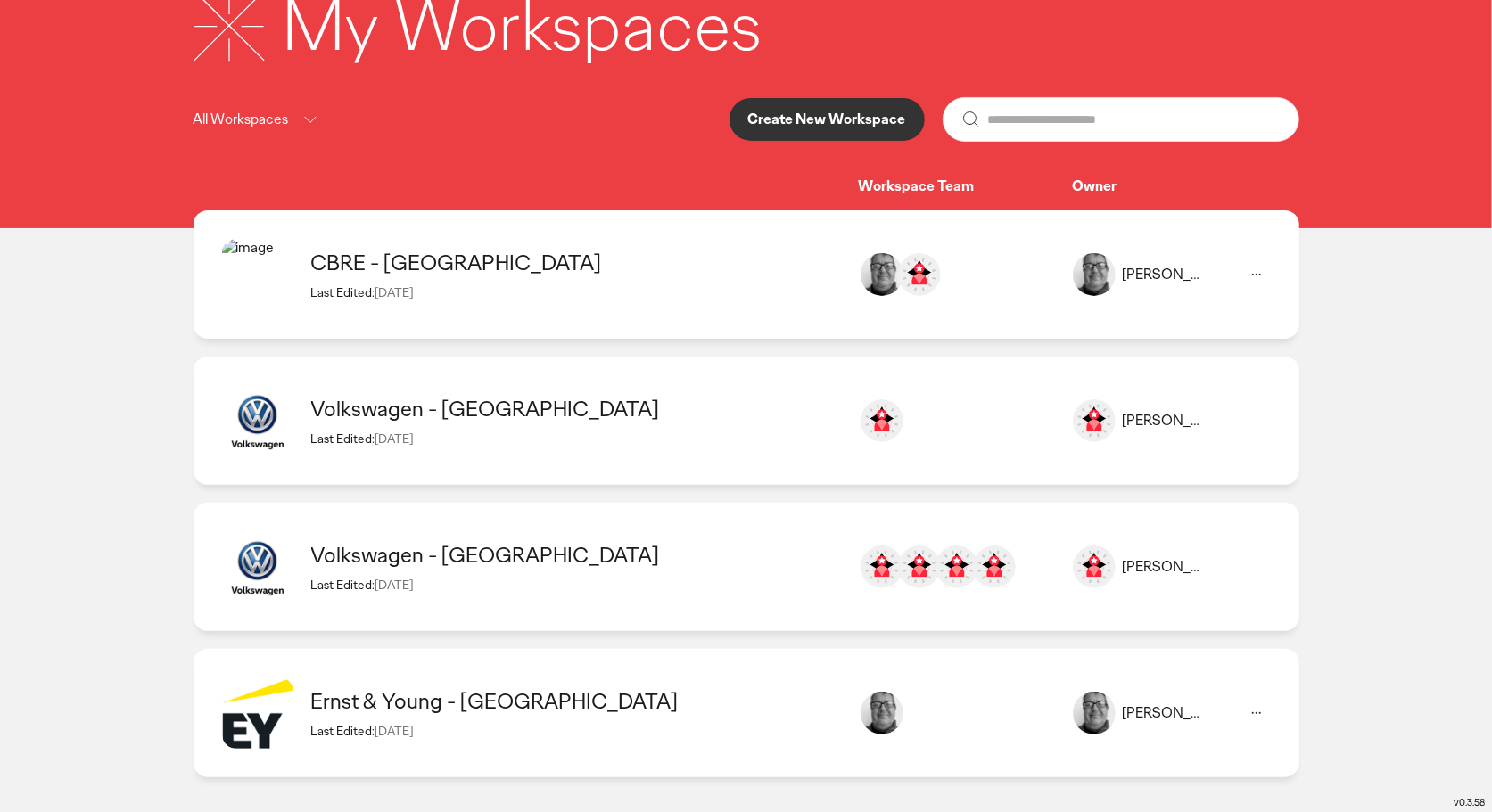 click on "Brian Sassoon" 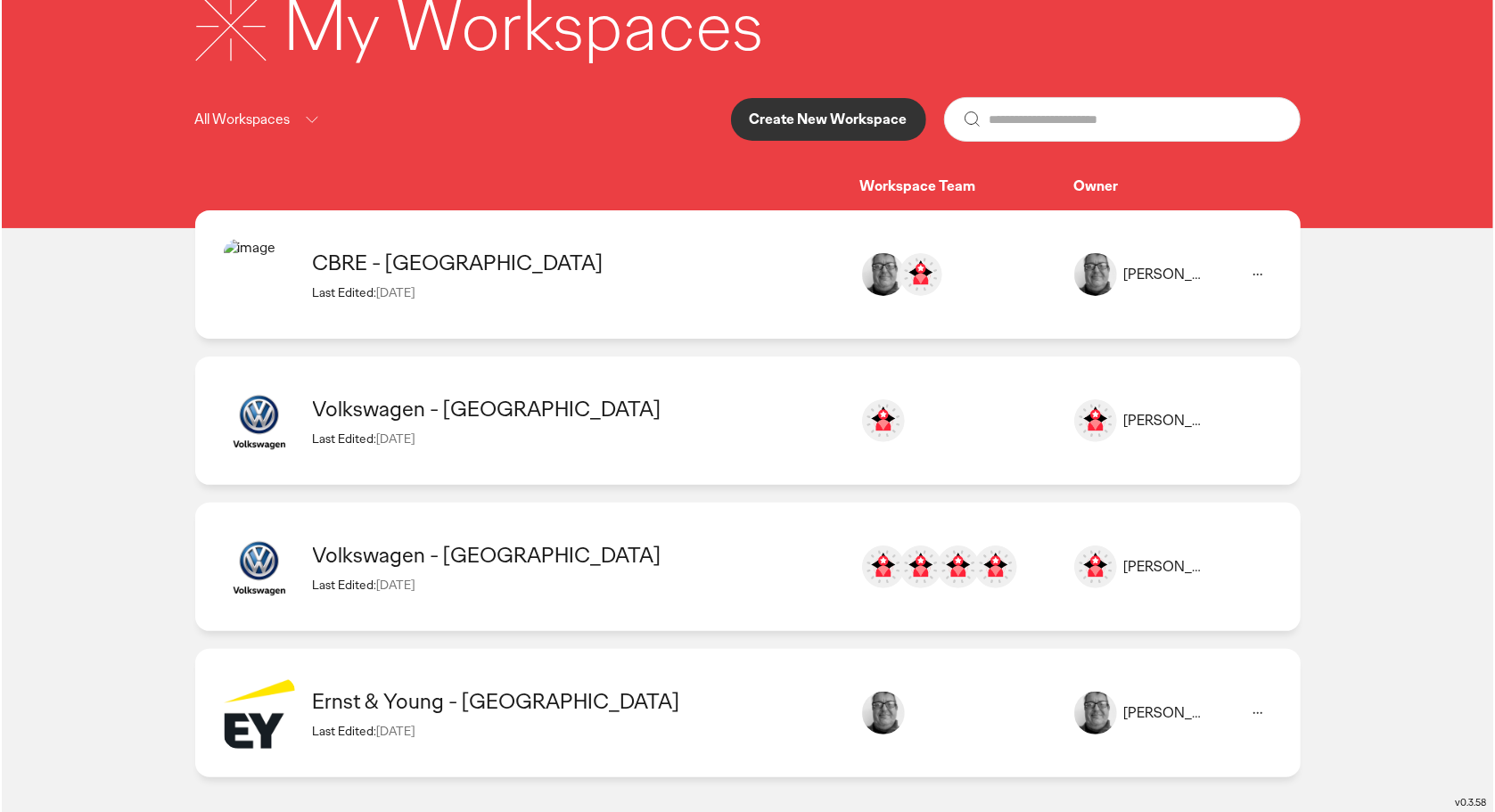 scroll, scrollTop: 0, scrollLeft: 0, axis: both 